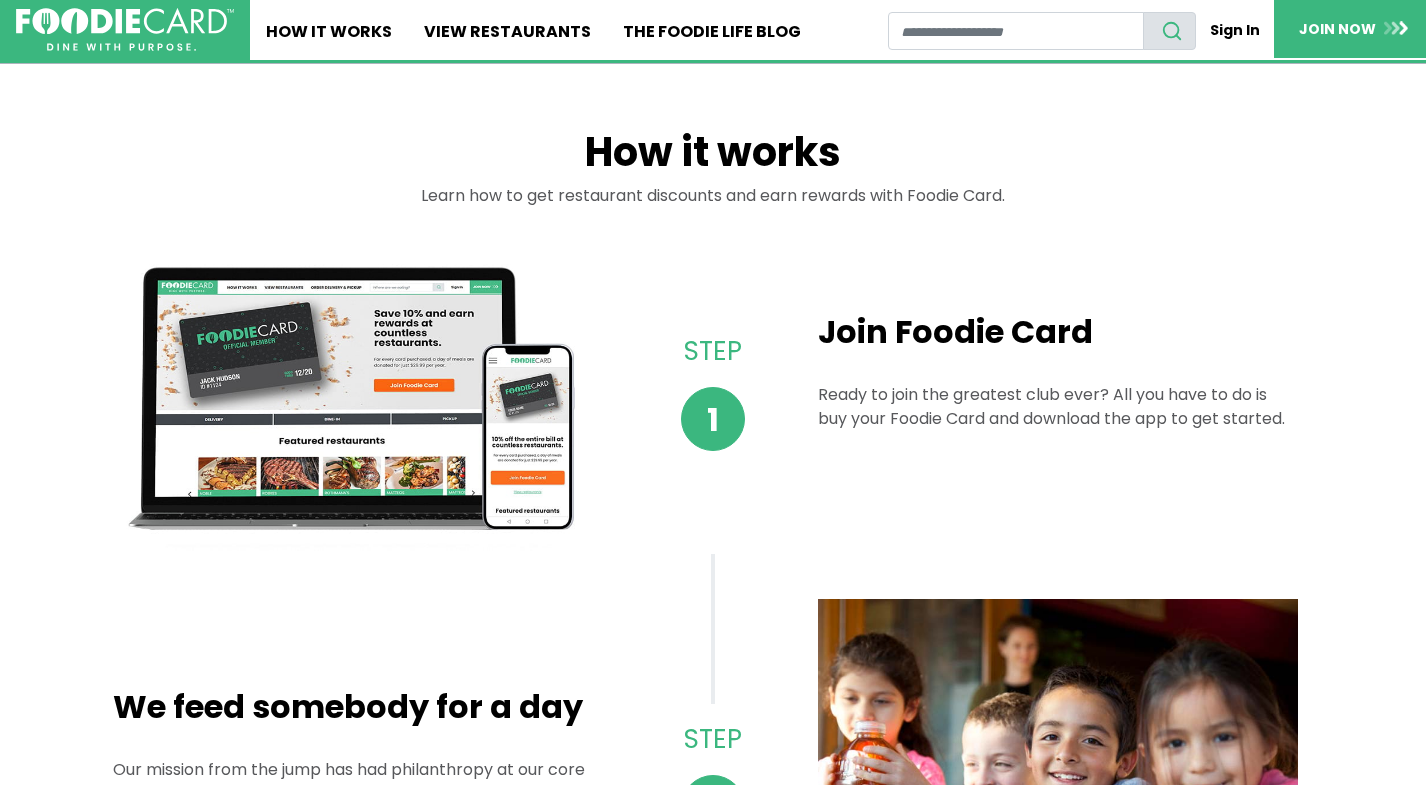 scroll, scrollTop: 431, scrollLeft: 0, axis: vertical 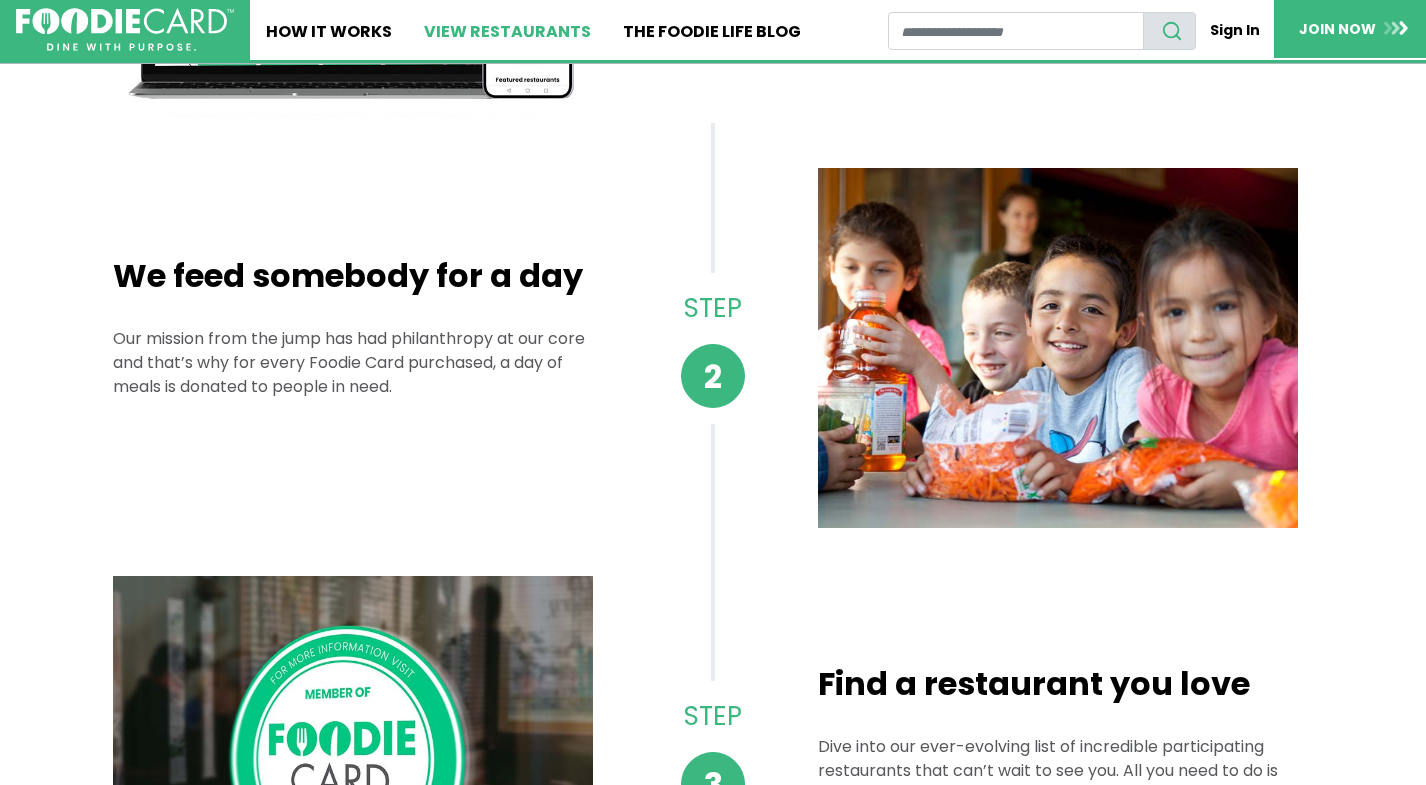 click on "View restaurants" at bounding box center (507, 30) 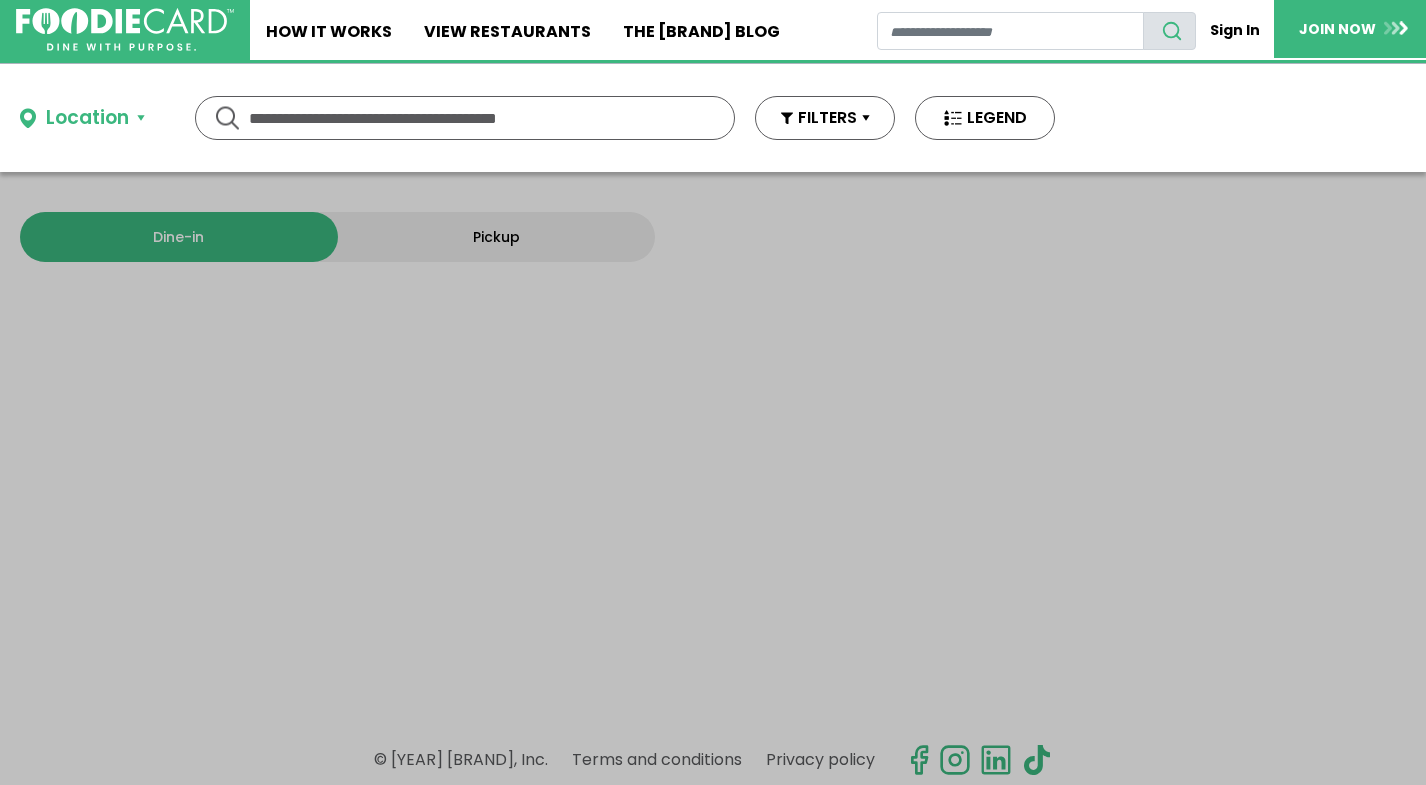 scroll, scrollTop: 0, scrollLeft: 0, axis: both 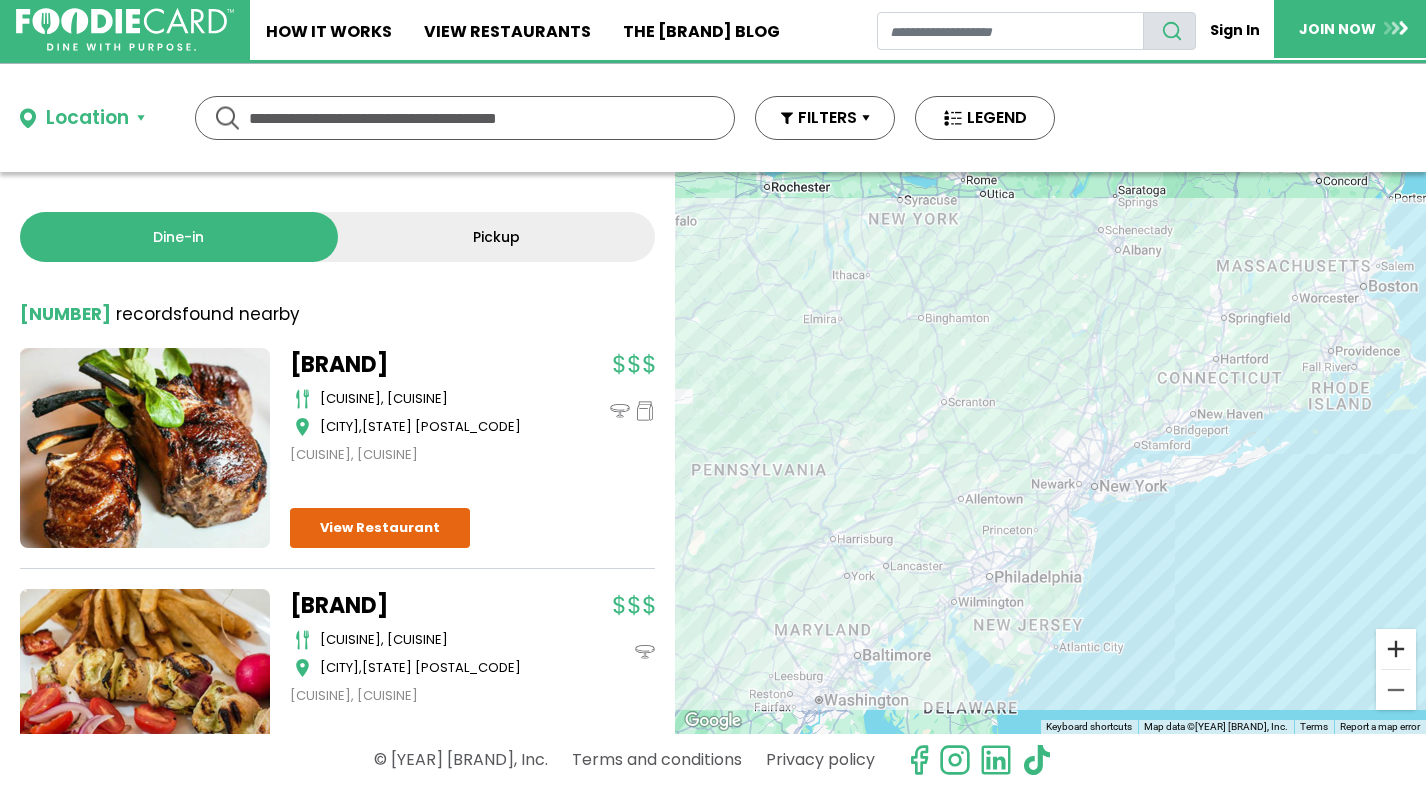 click at bounding box center (1396, 649) 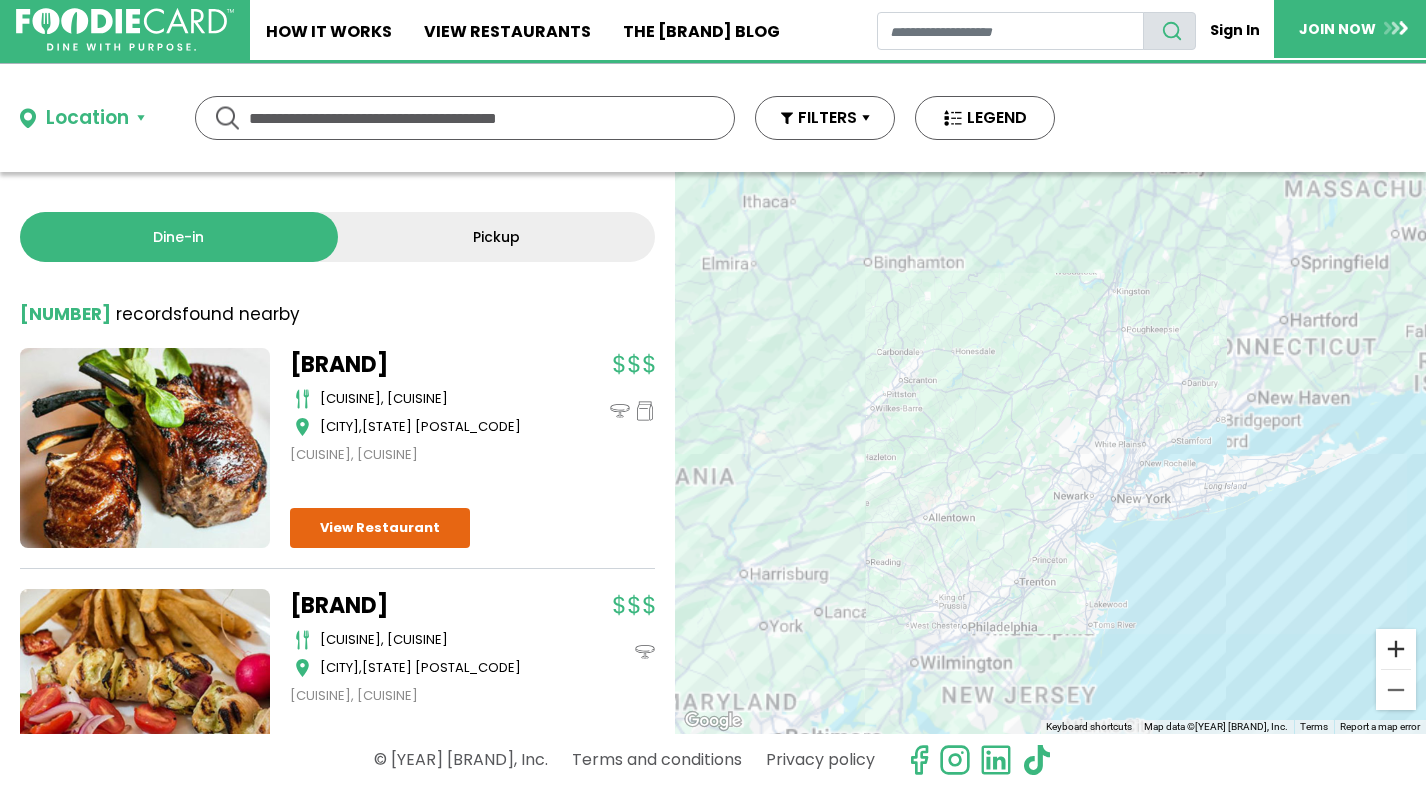 click at bounding box center (1396, 649) 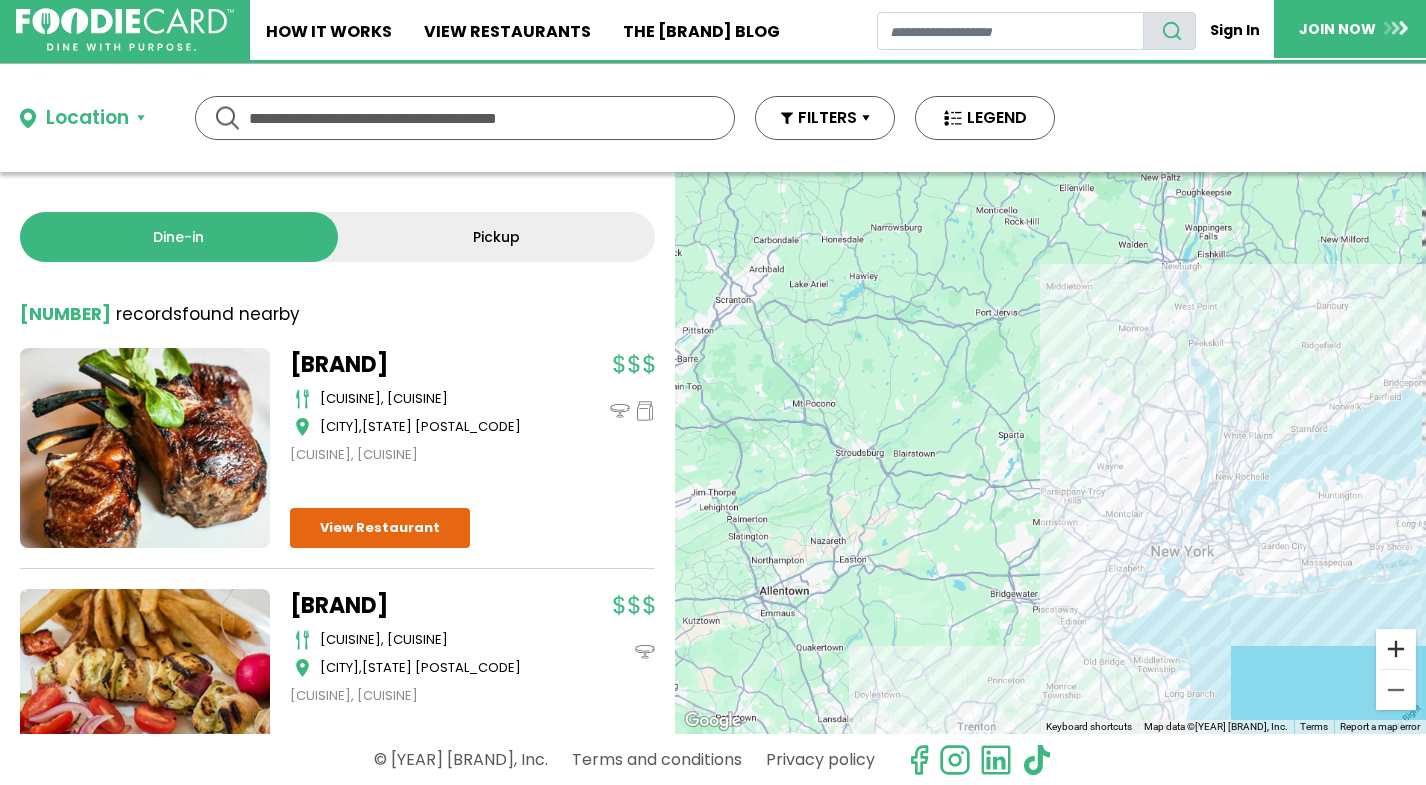 click at bounding box center (1396, 649) 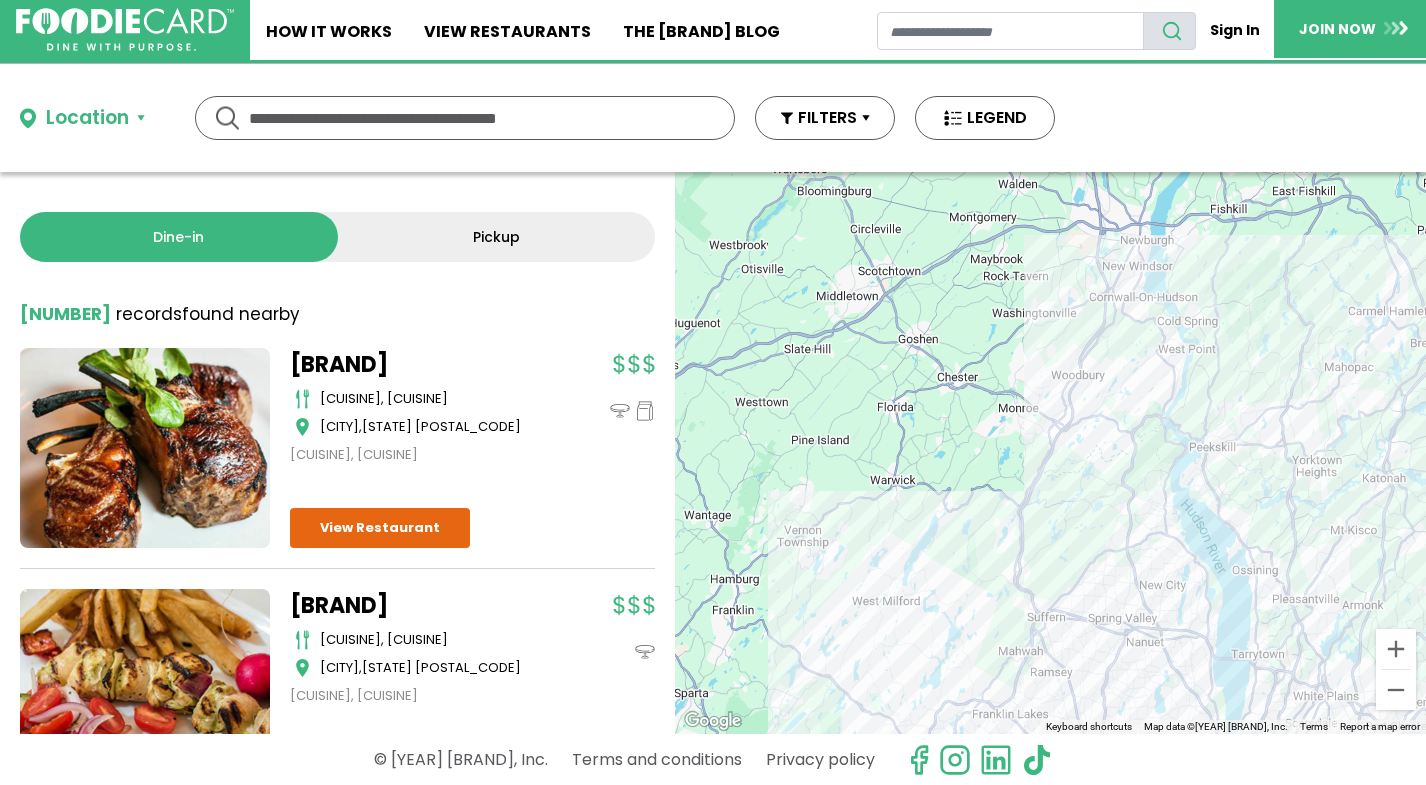 drag, startPoint x: 1188, startPoint y: 441, endPoint x: 933, endPoint y: 733, distance: 387.67126 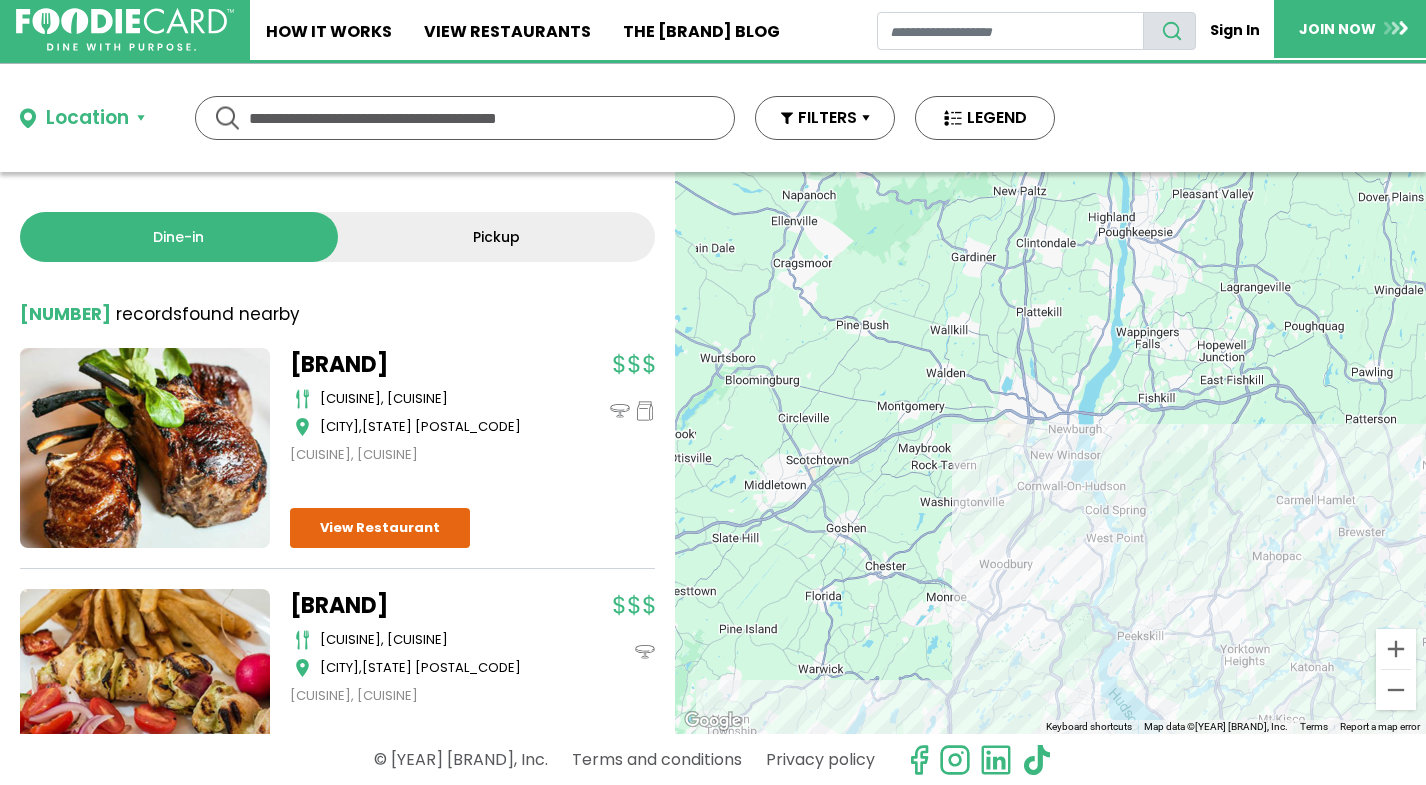 drag, startPoint x: 978, startPoint y: 450, endPoint x: 904, endPoint y: 638, distance: 202.0396 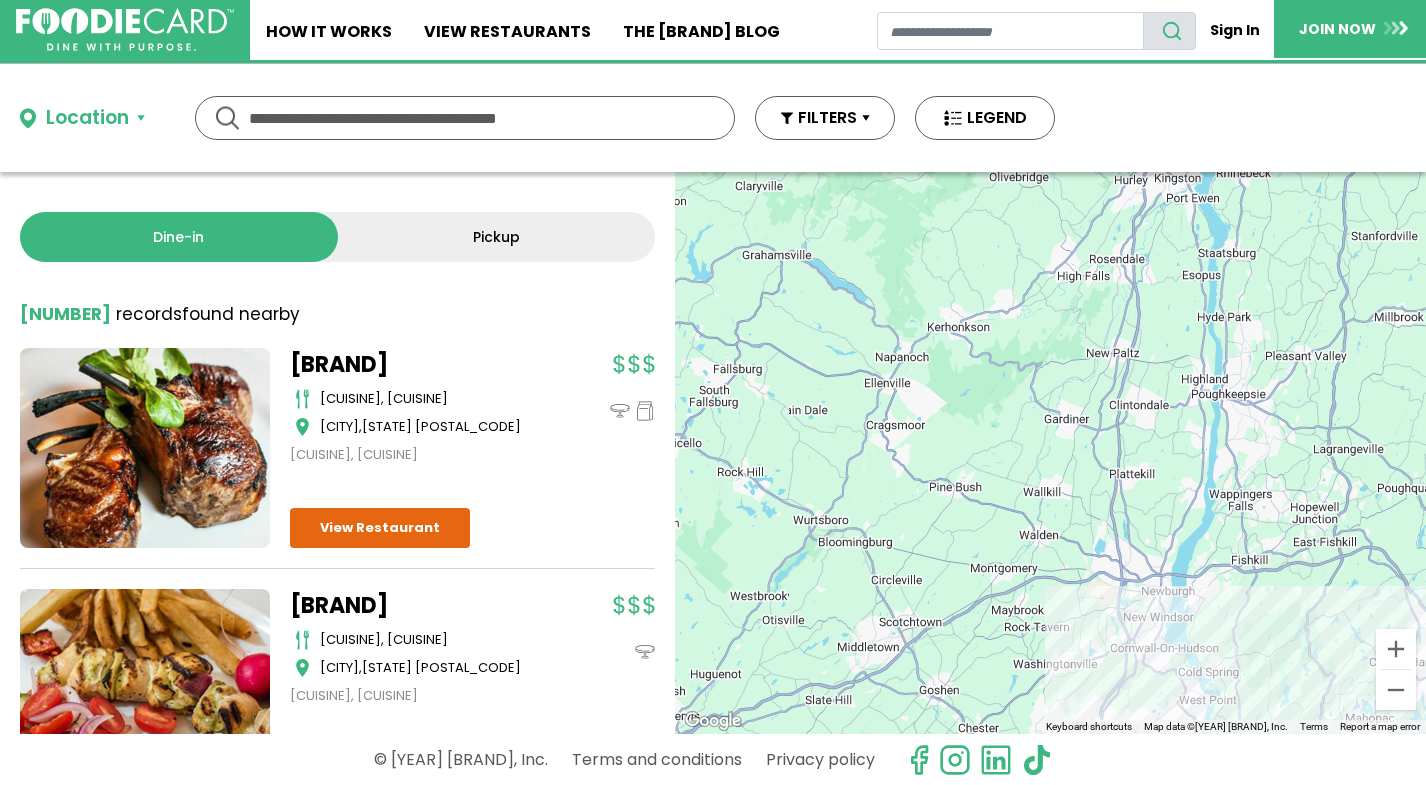drag, startPoint x: 921, startPoint y: 509, endPoint x: 1065, endPoint y: 649, distance: 200.83824 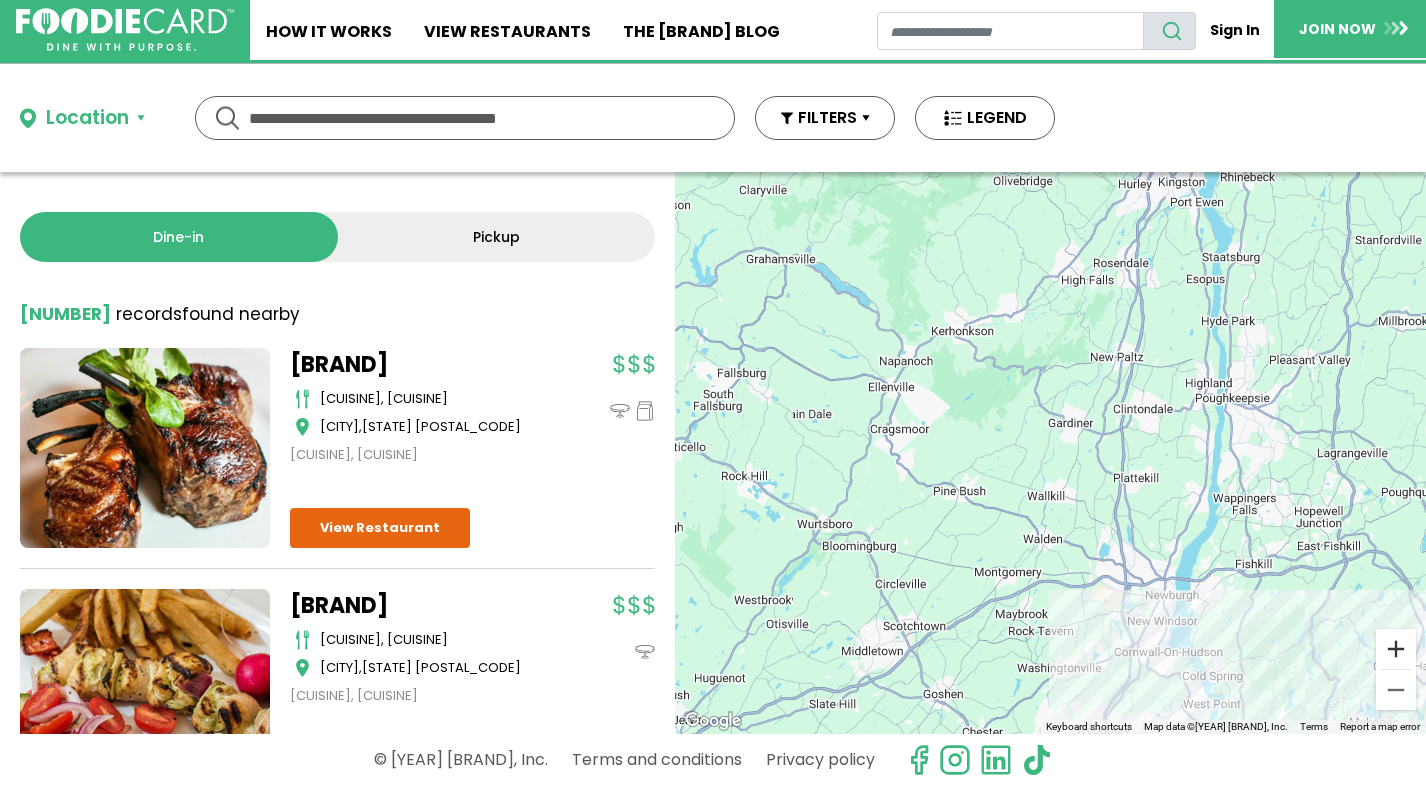 click at bounding box center (1396, 649) 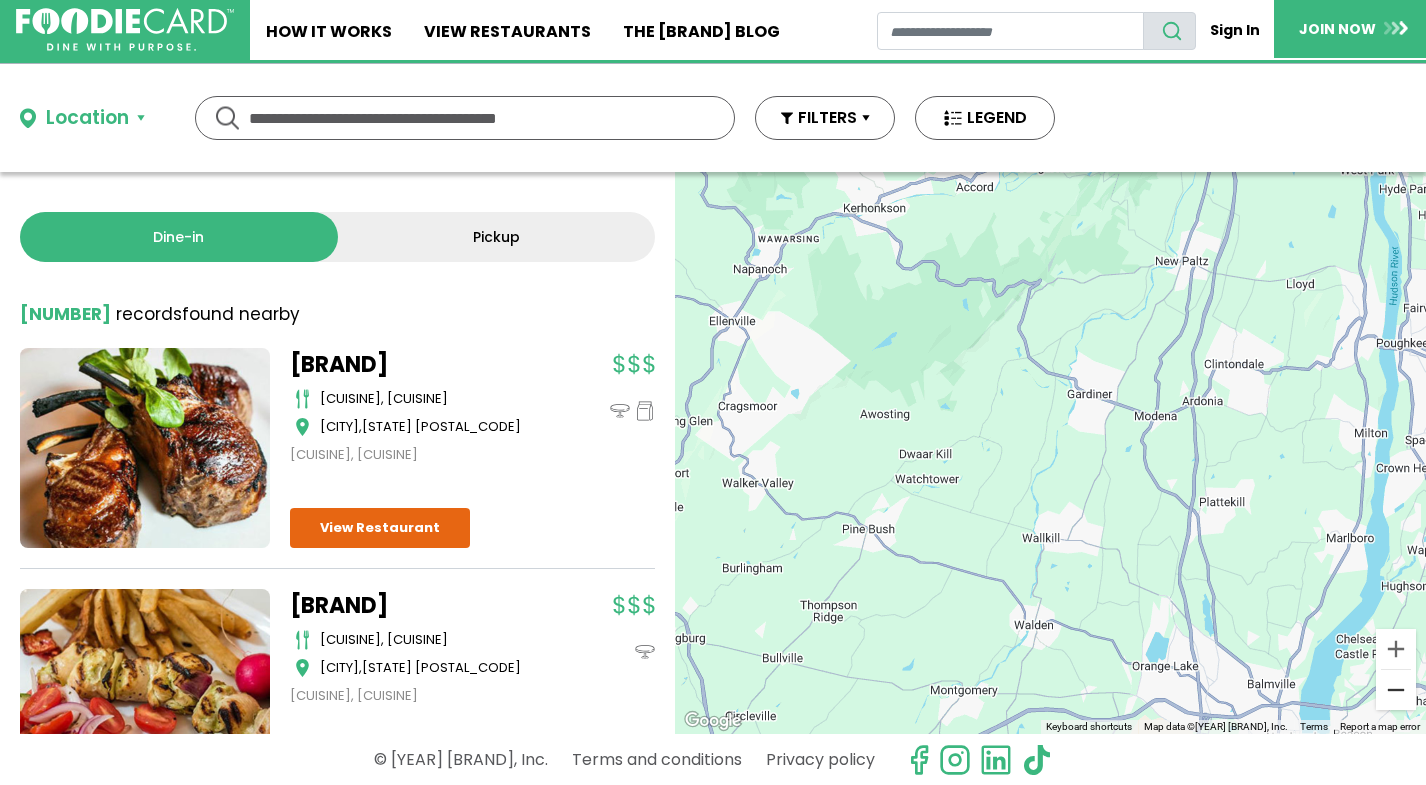 click at bounding box center [1396, 690] 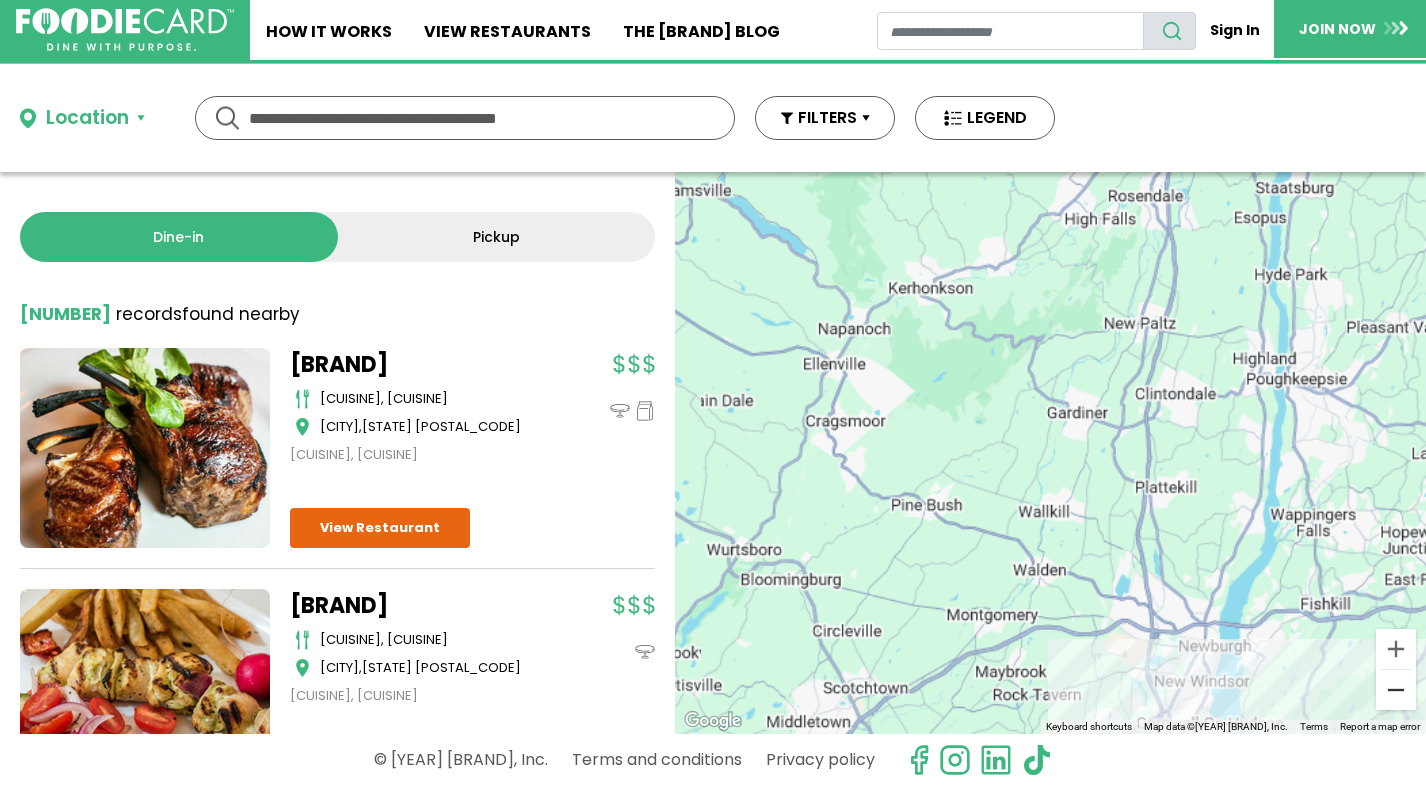 click at bounding box center [1396, 690] 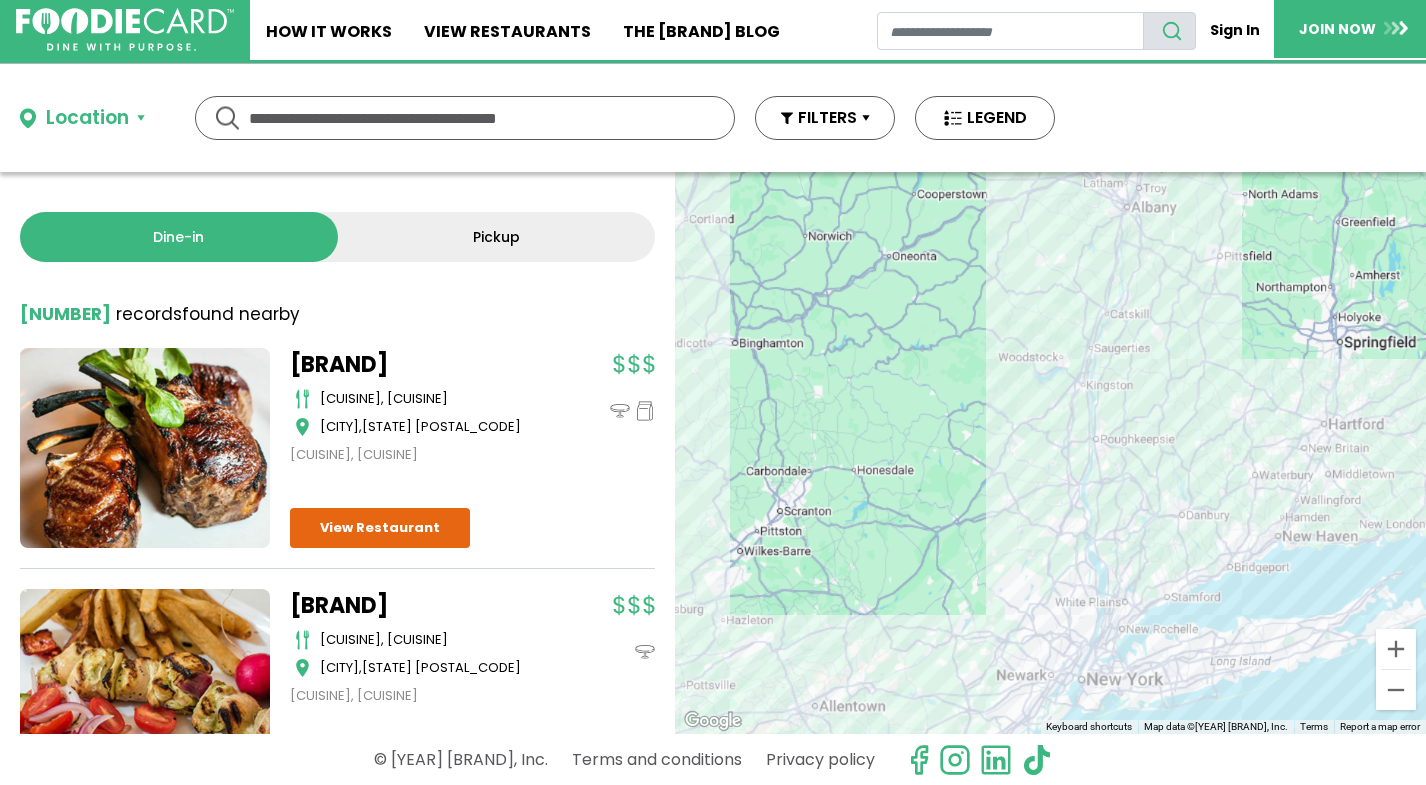 drag, startPoint x: 1211, startPoint y: 582, endPoint x: 1185, endPoint y: 509, distance: 77.491936 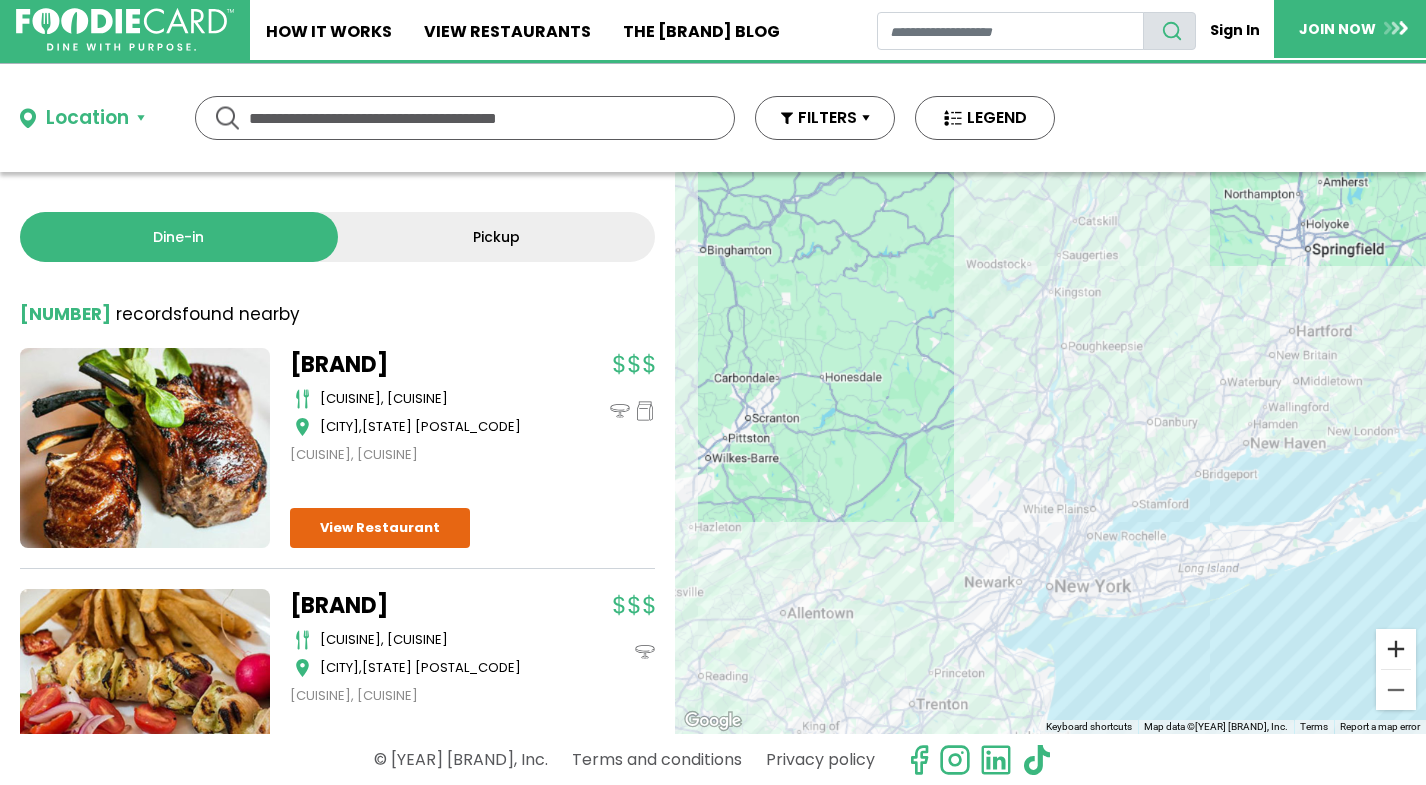 click at bounding box center (1396, 649) 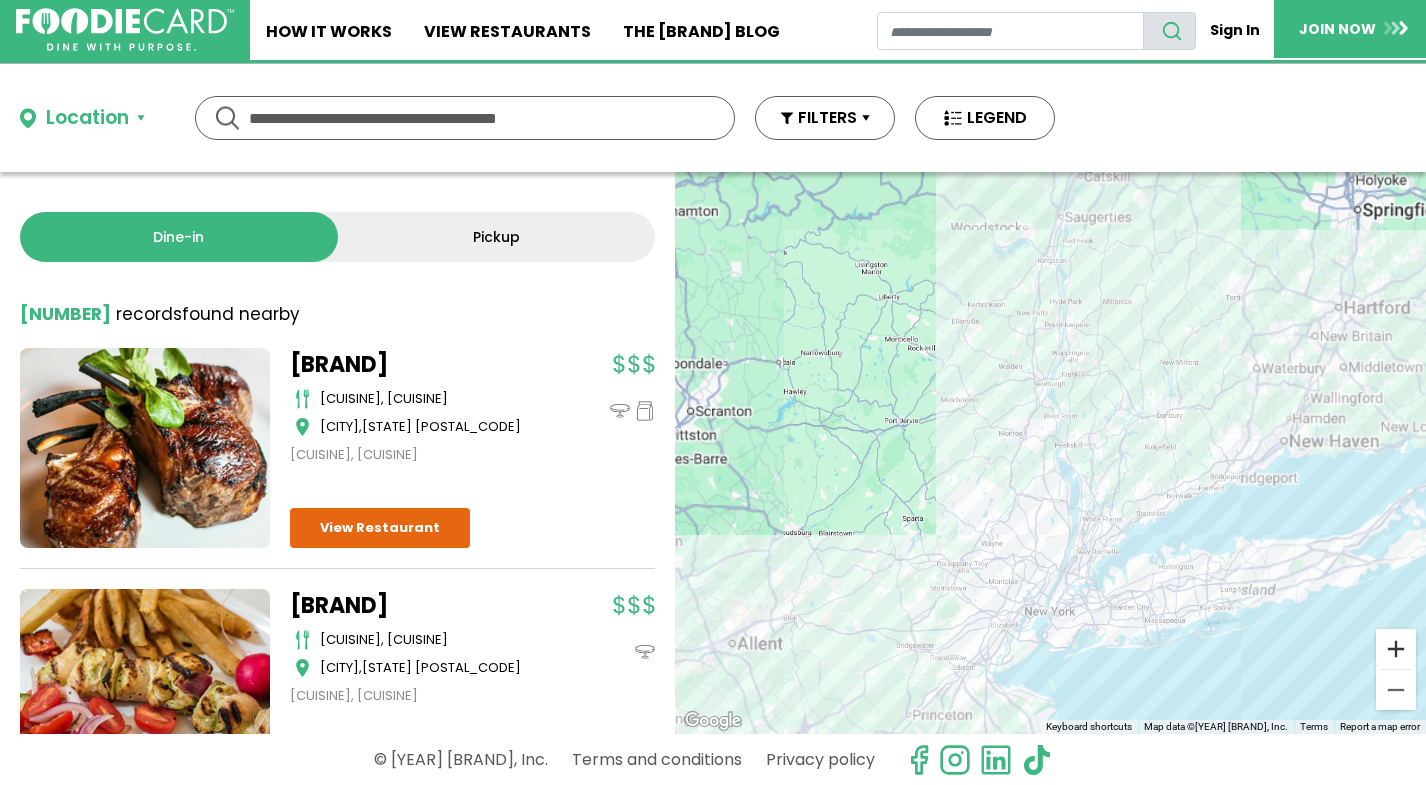 click at bounding box center [1396, 649] 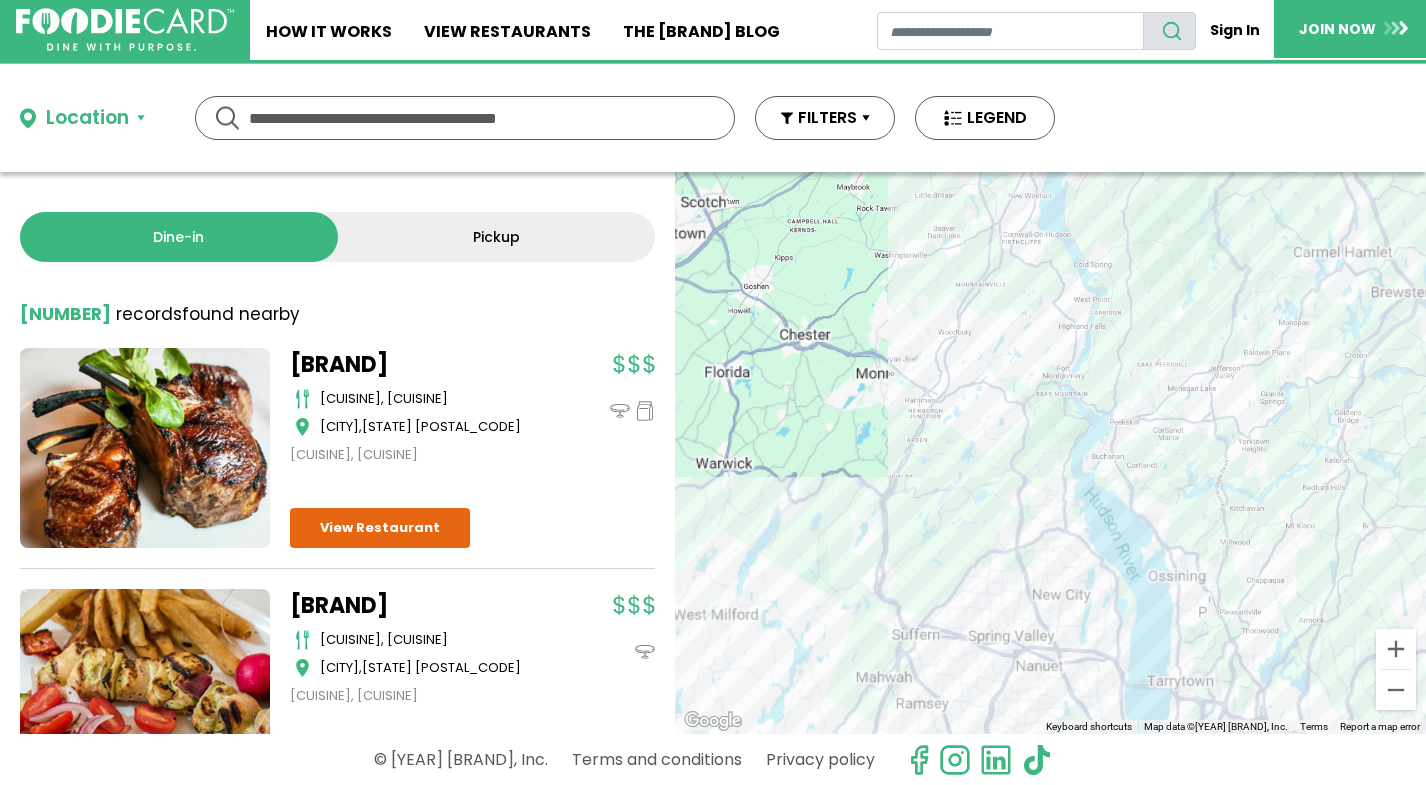 drag, startPoint x: 1158, startPoint y: 550, endPoint x: 1108, endPoint y: 479, distance: 86.83893 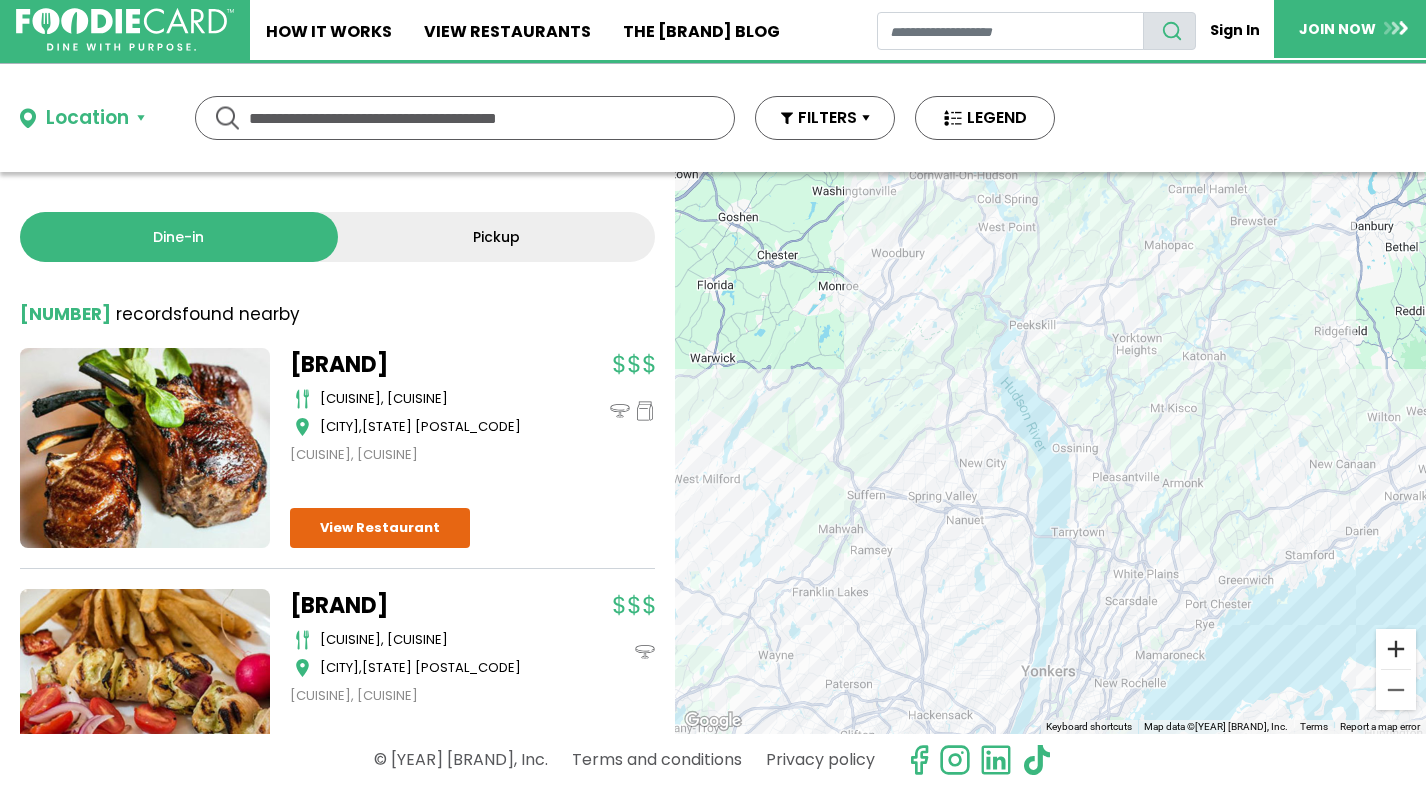 click at bounding box center (1396, 649) 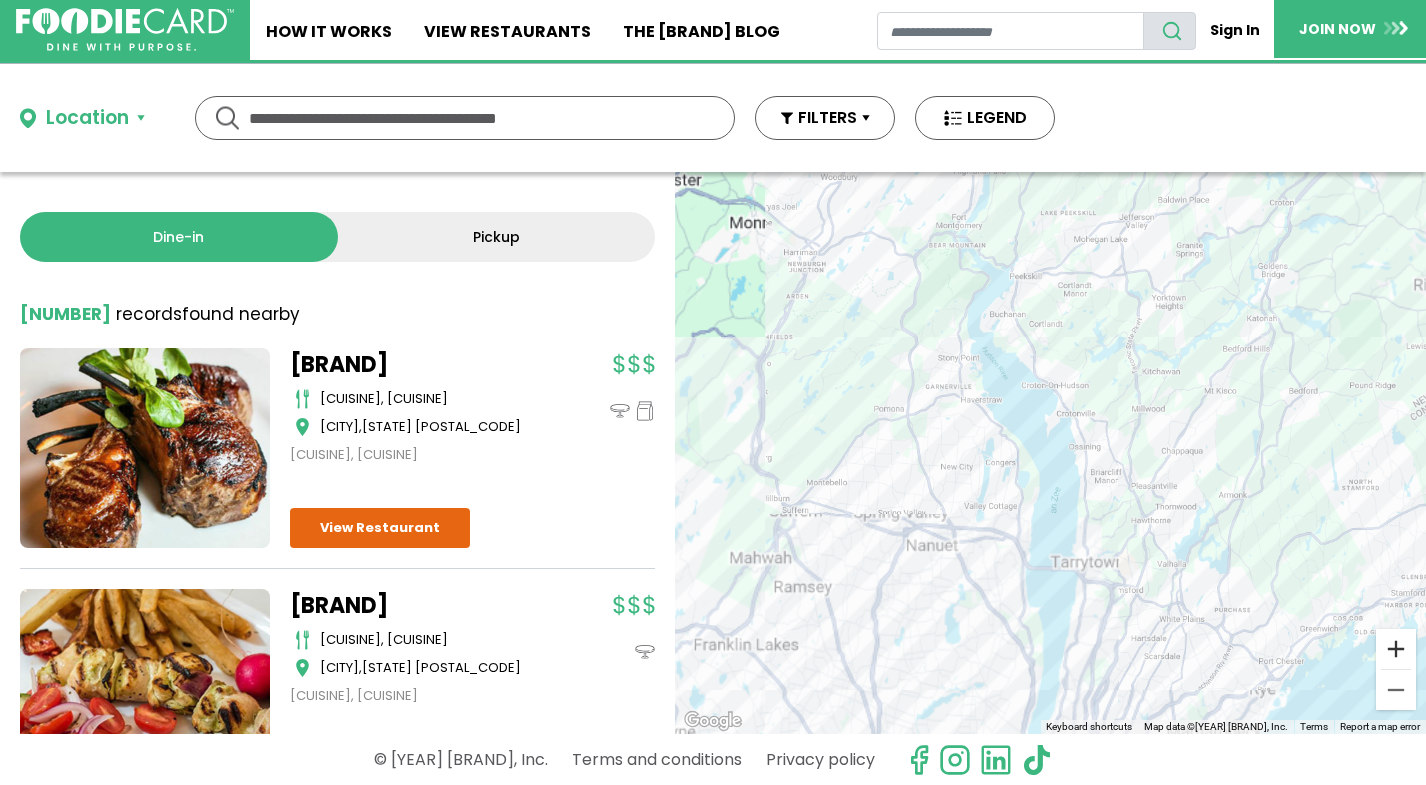 click at bounding box center (1396, 649) 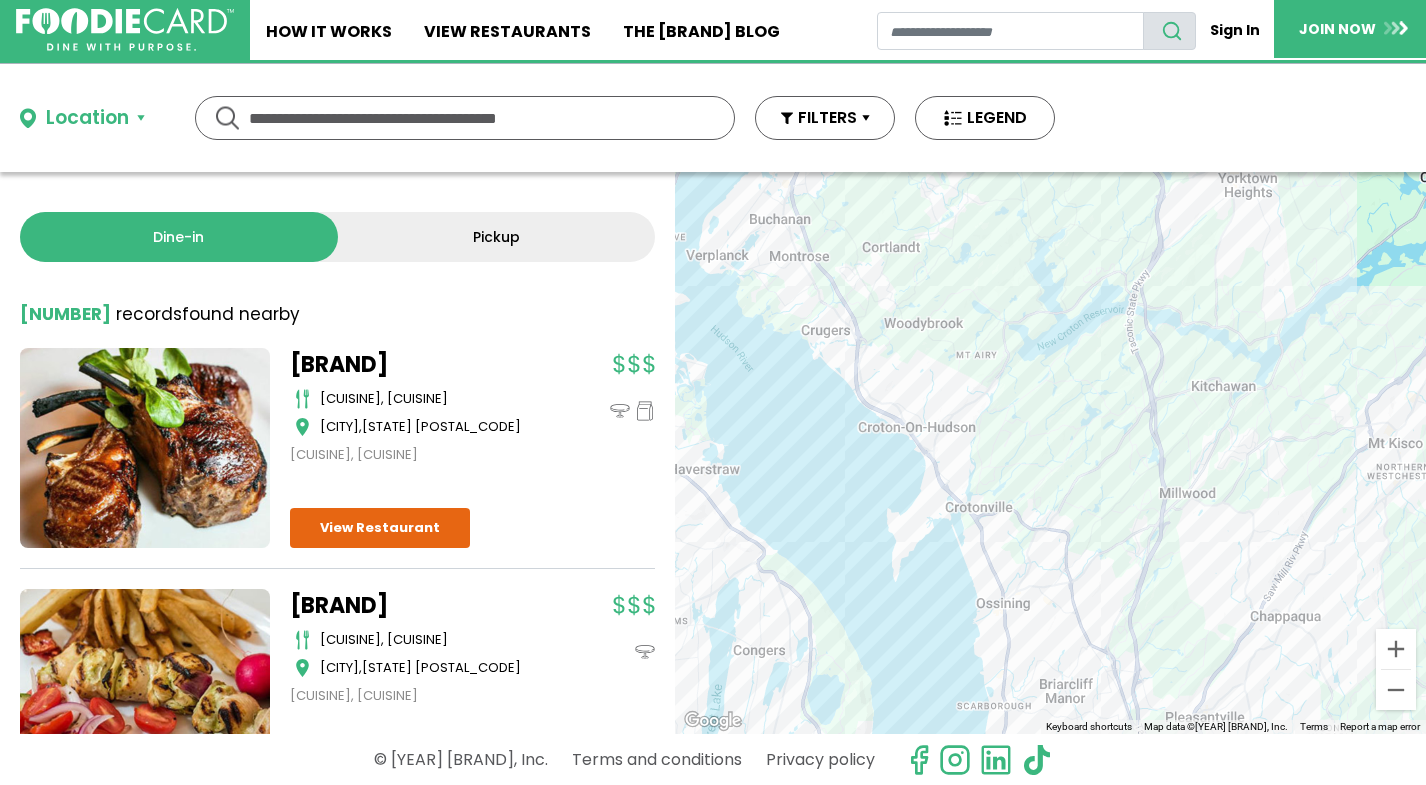drag, startPoint x: 1149, startPoint y: 476, endPoint x: 1010, endPoint y: 644, distance: 218.04816 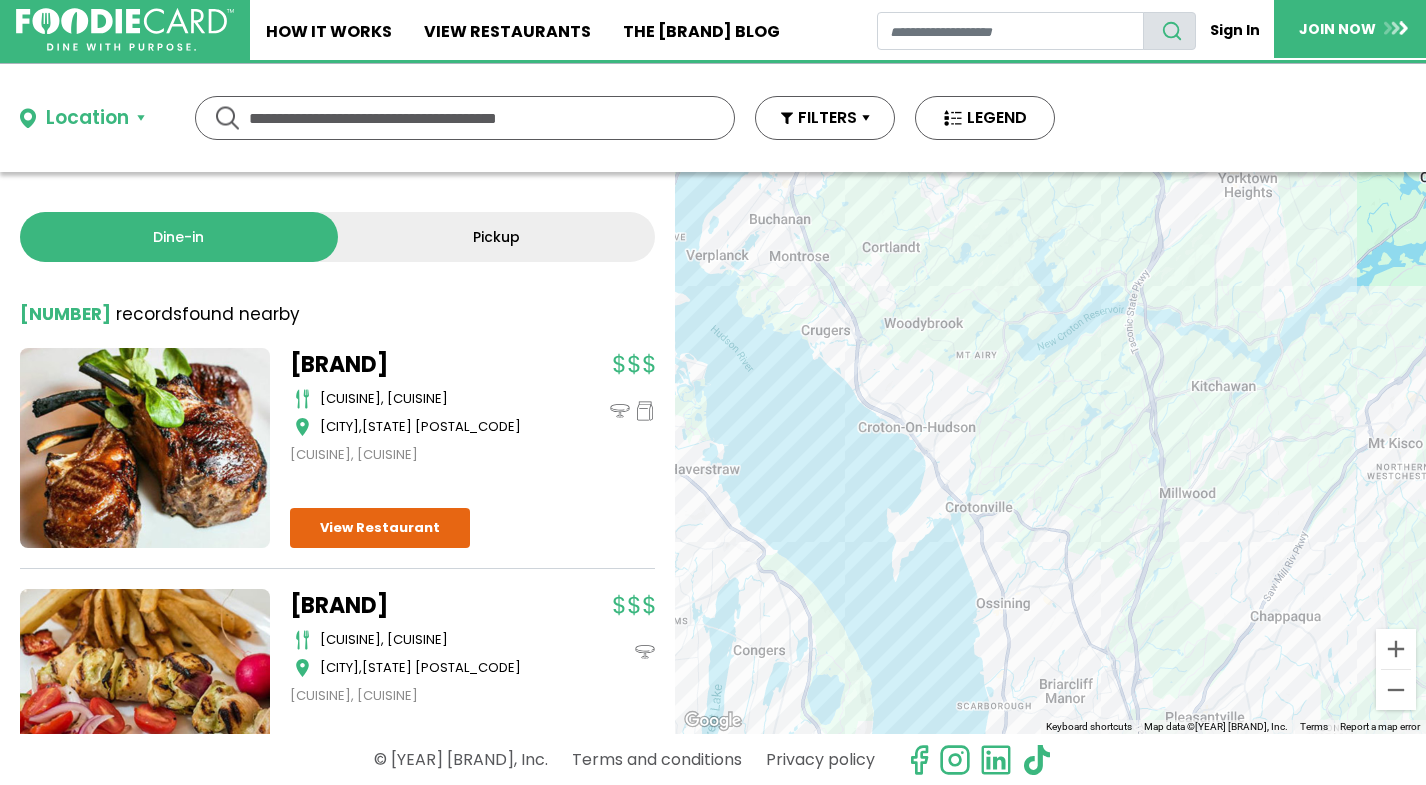 click on "To navigate, press the arrow keys." at bounding box center (1050, 453) 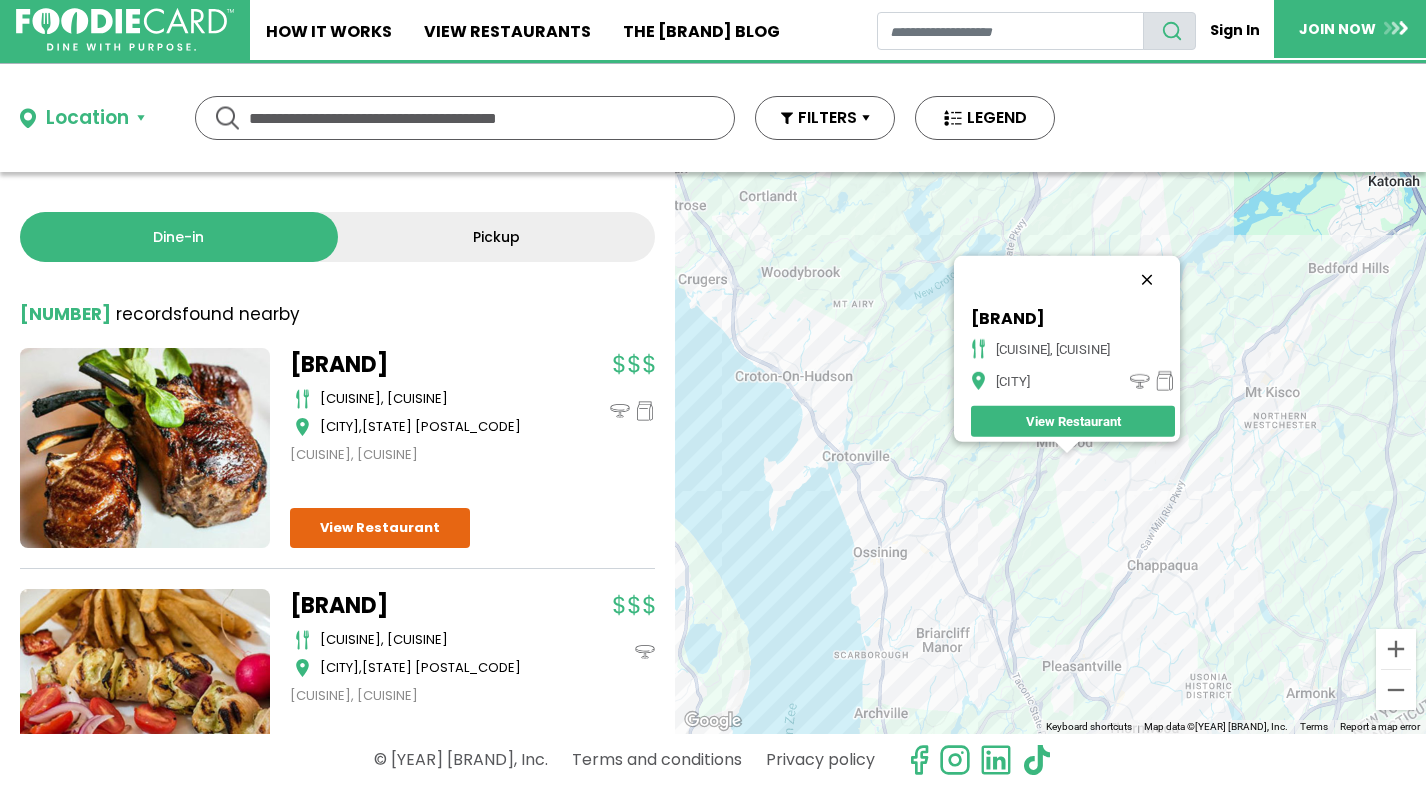 click at bounding box center (1147, 280) 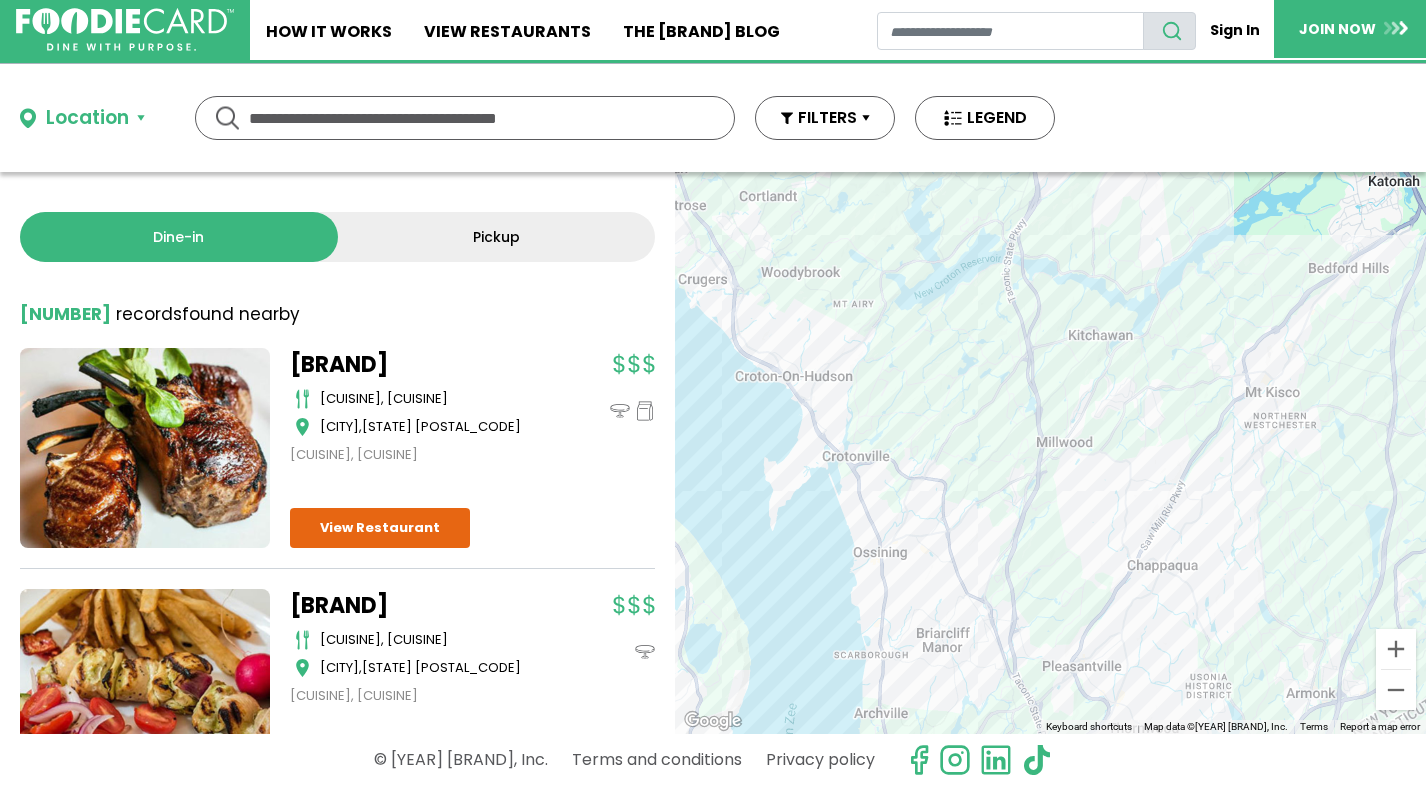 click on "To navigate, press the arrow keys." at bounding box center [1050, 453] 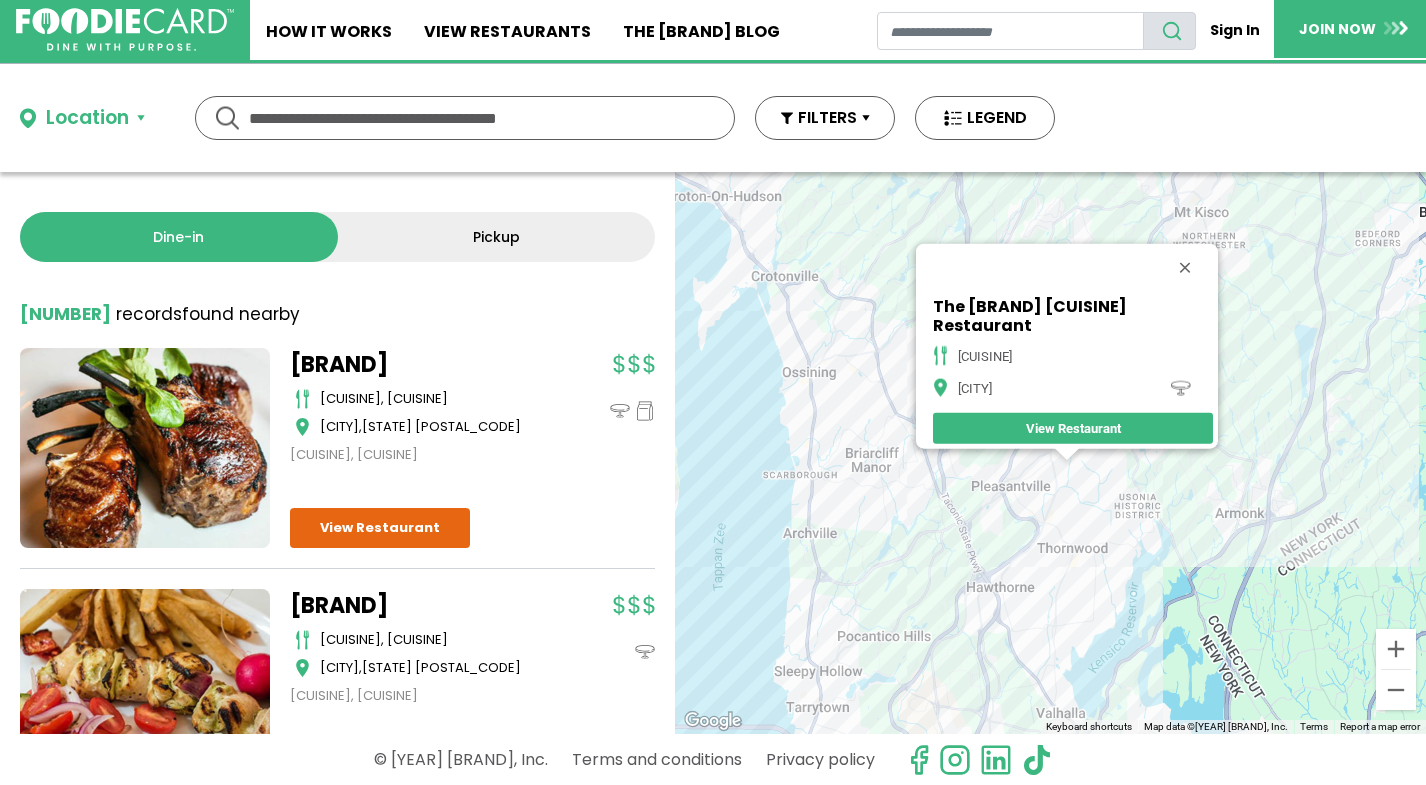 click on "To navigate, press the arrow keys. [BRAND] [CUISINE] [CITY] View Restaurant" at bounding box center [1050, 453] 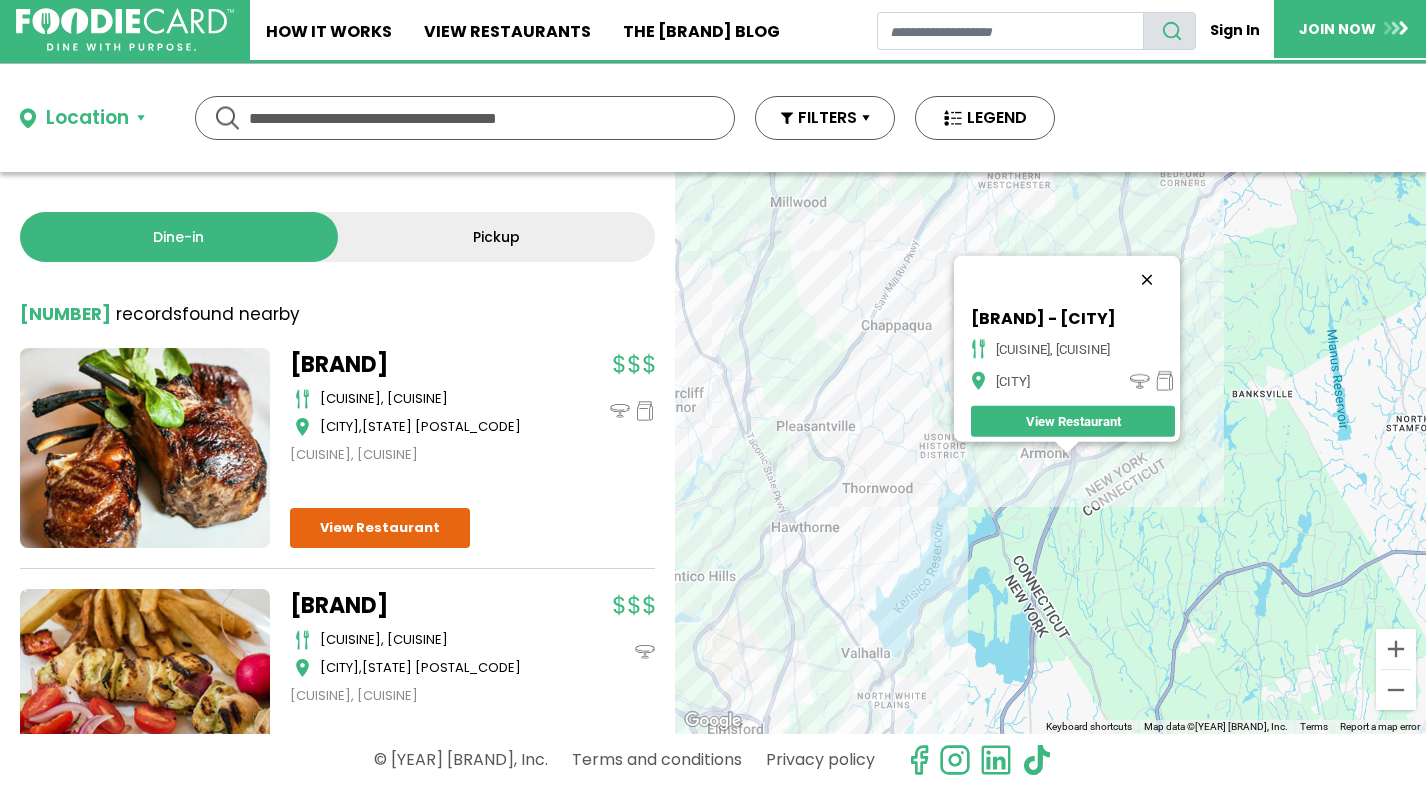 click at bounding box center [1147, 280] 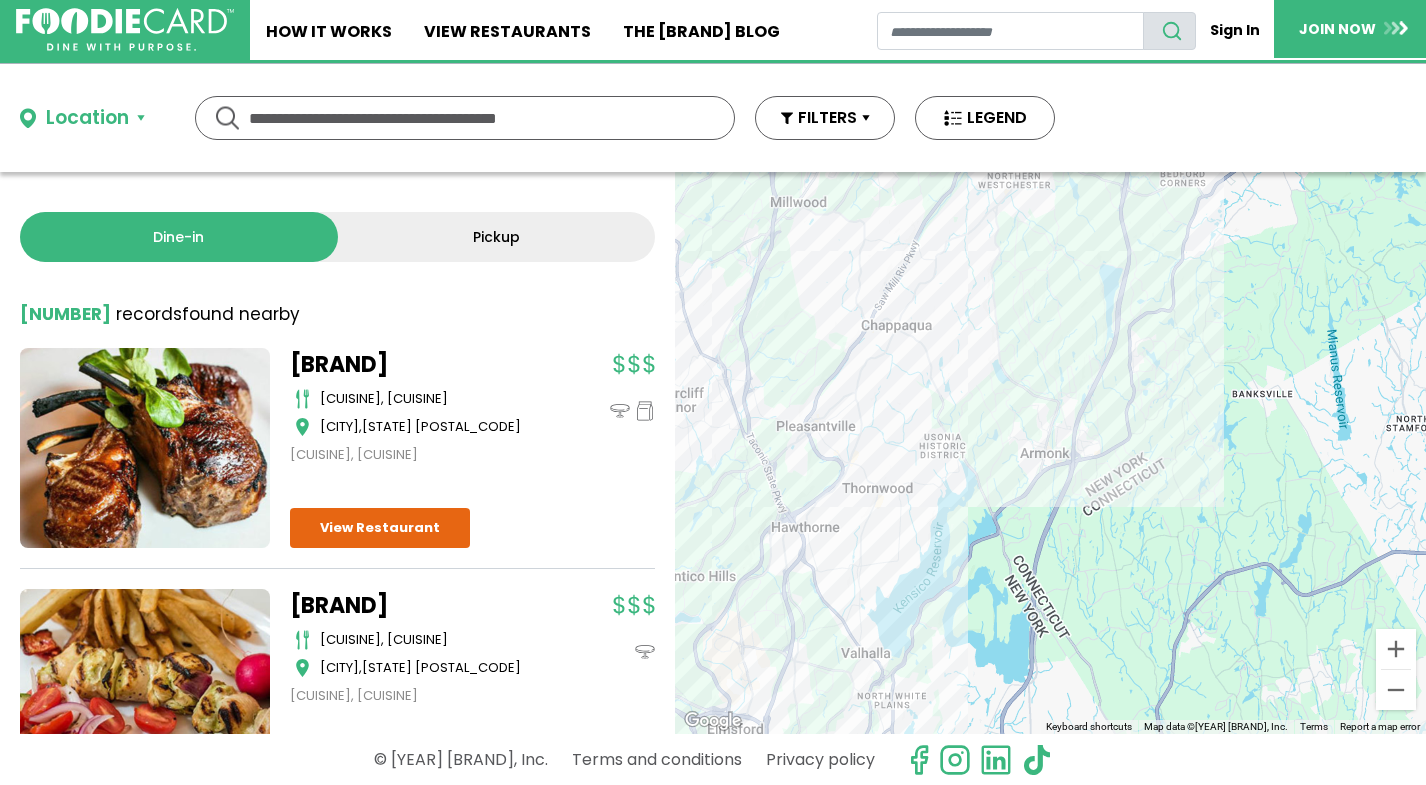 click on "To navigate, press the arrow keys." at bounding box center (1050, 453) 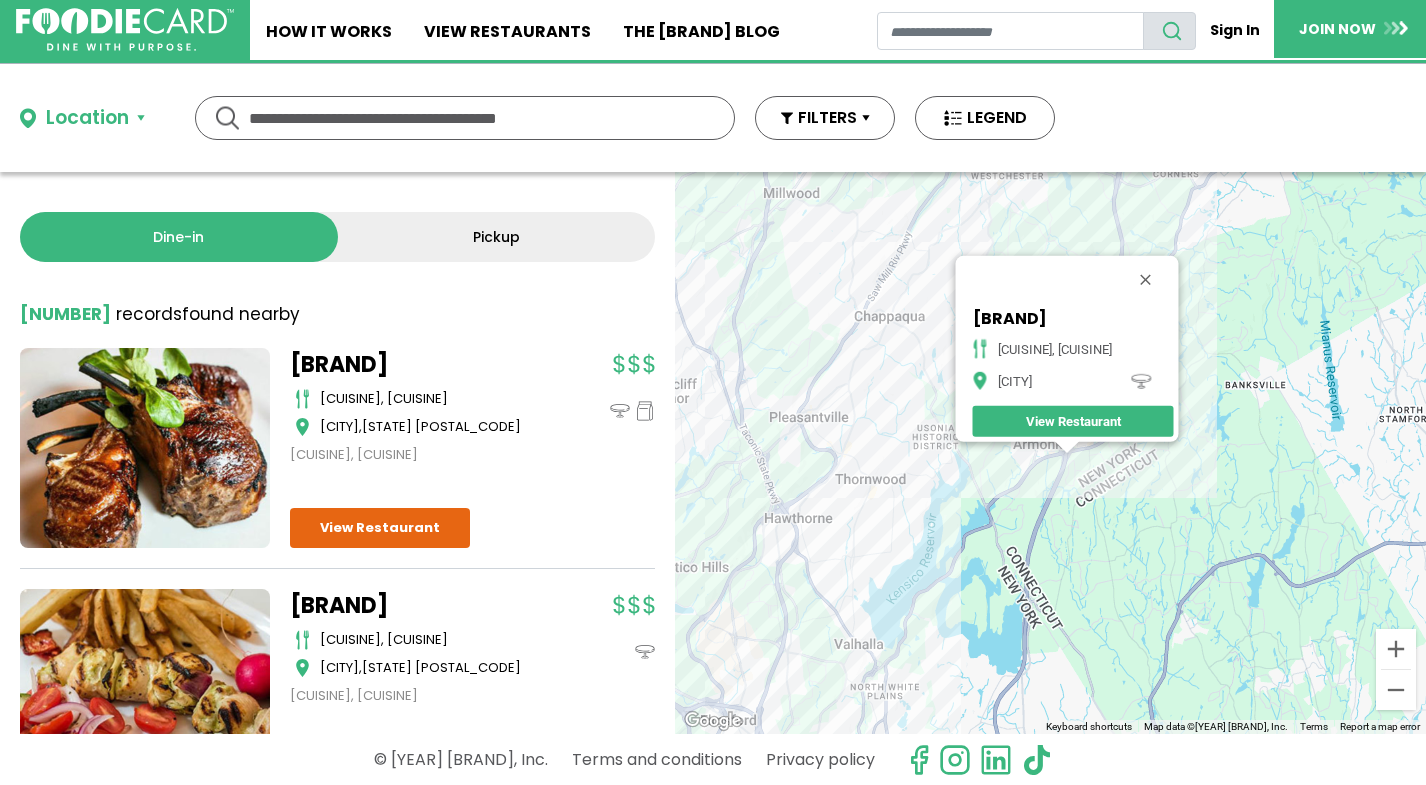 click on "To navigate, press the arrow keys. [BRAND] [CUISINE], [CUISINE] [CITY] View Restaurant" at bounding box center [1050, 453] 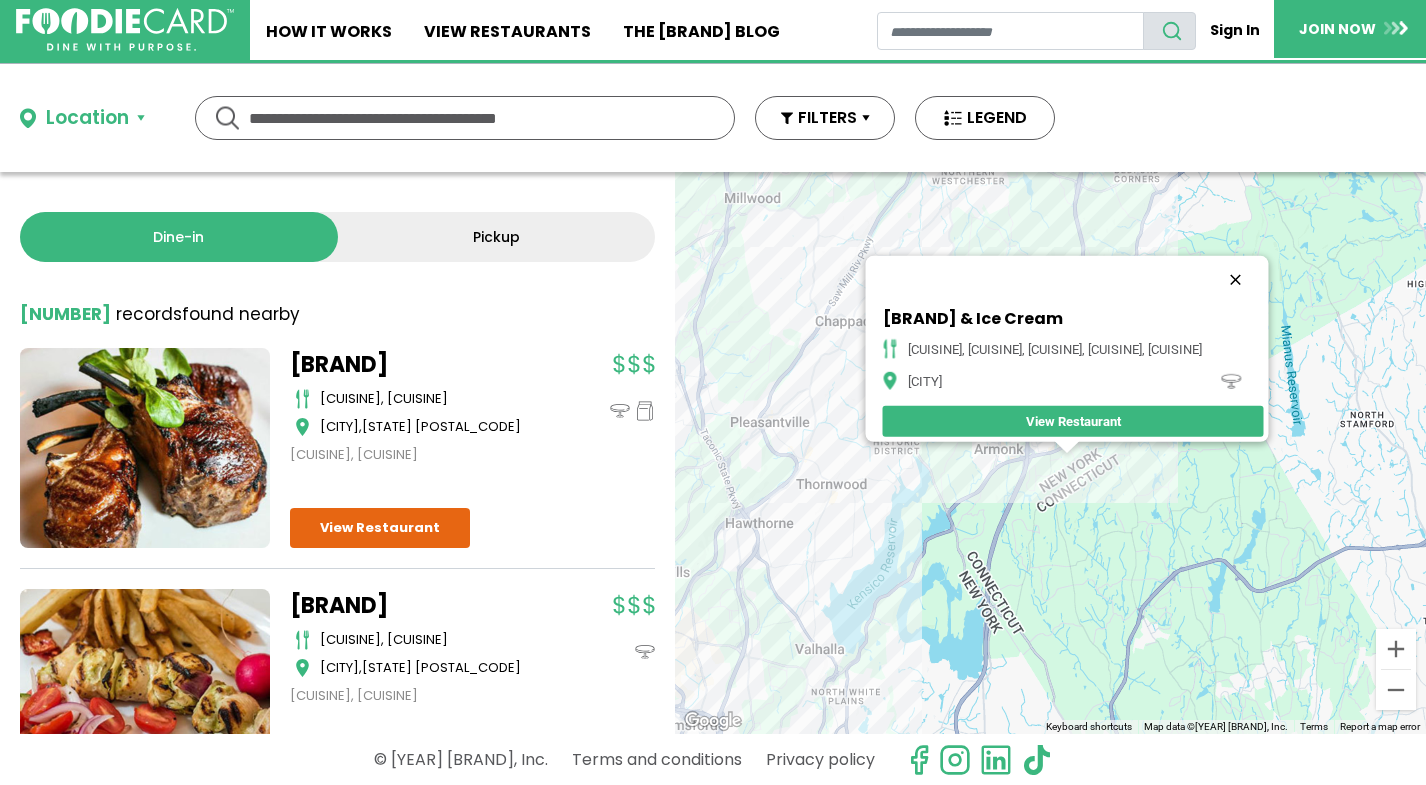 click at bounding box center (1235, 280) 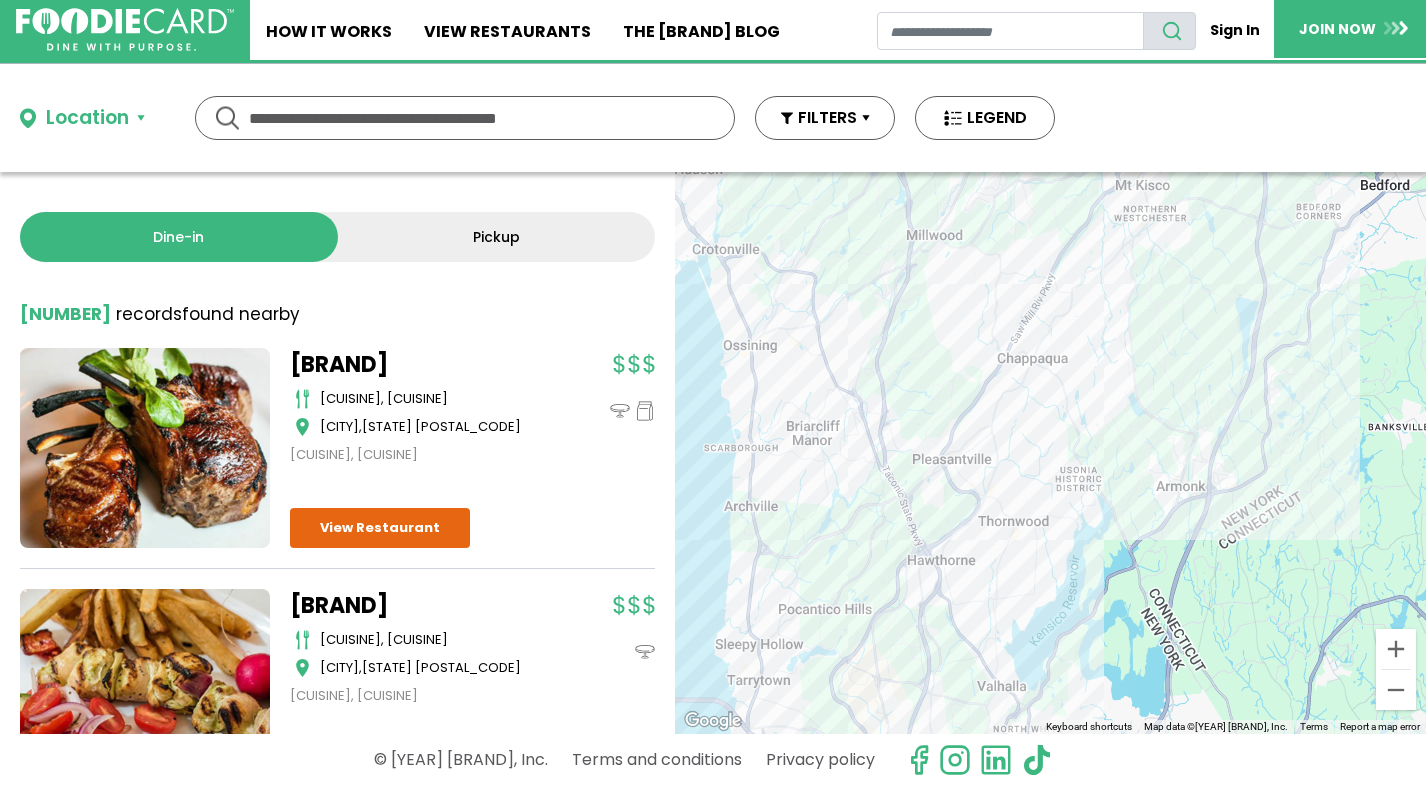 drag, startPoint x: 945, startPoint y: 455, endPoint x: 1251, endPoint y: 620, distance: 347.6507 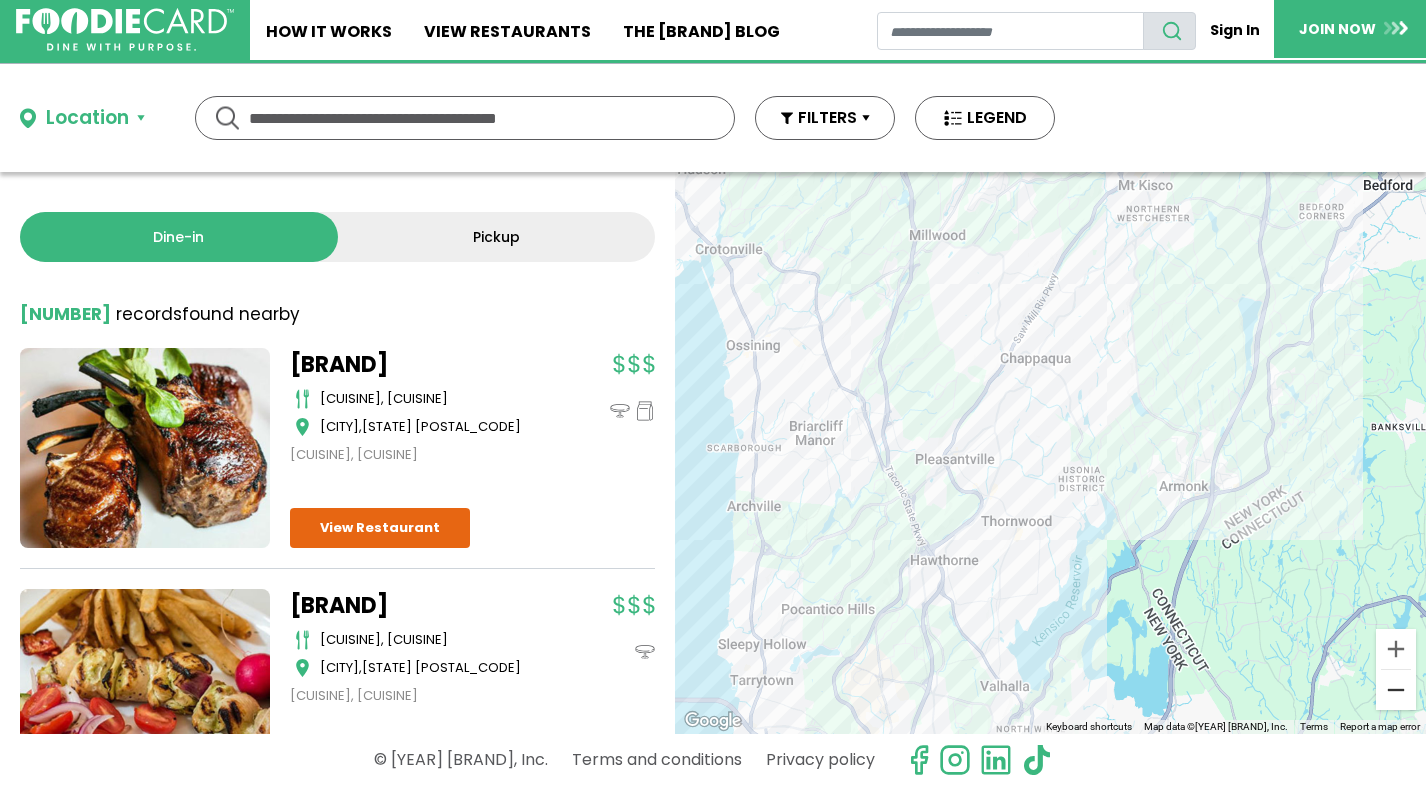 click at bounding box center [1396, 690] 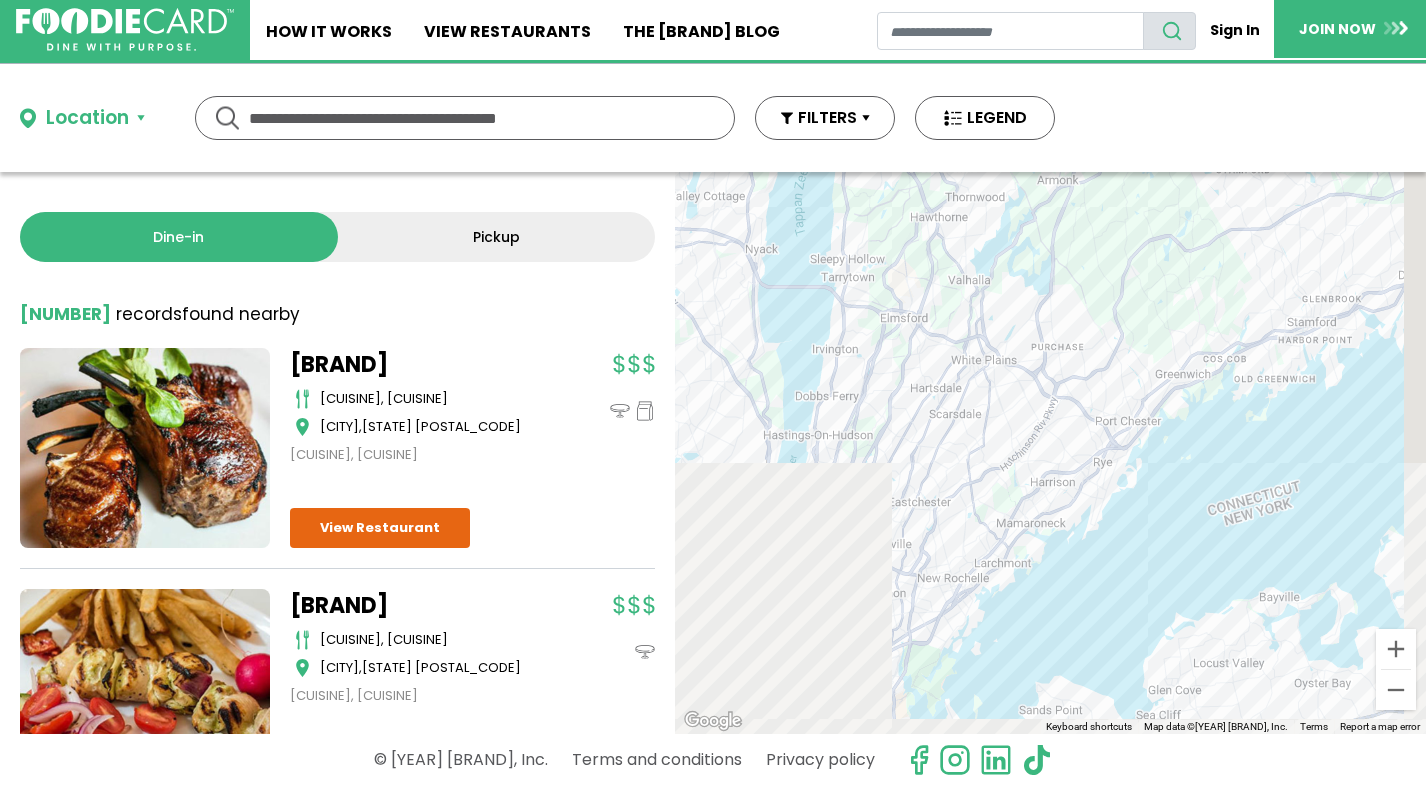 drag, startPoint x: 1246, startPoint y: 625, endPoint x: 1186, endPoint y: 304, distance: 326.55933 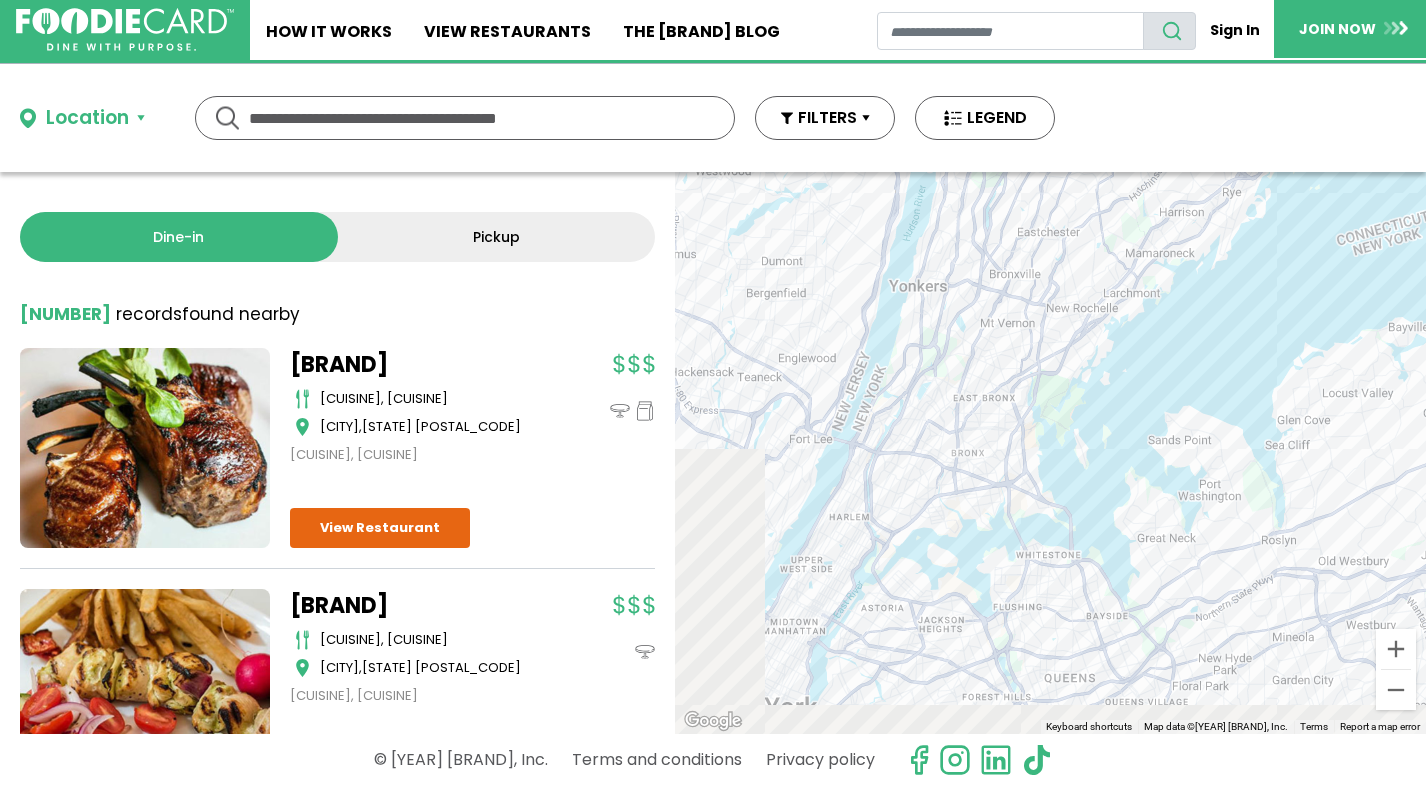 drag, startPoint x: 1026, startPoint y: 495, endPoint x: 1168, endPoint y: 233, distance: 298.0067 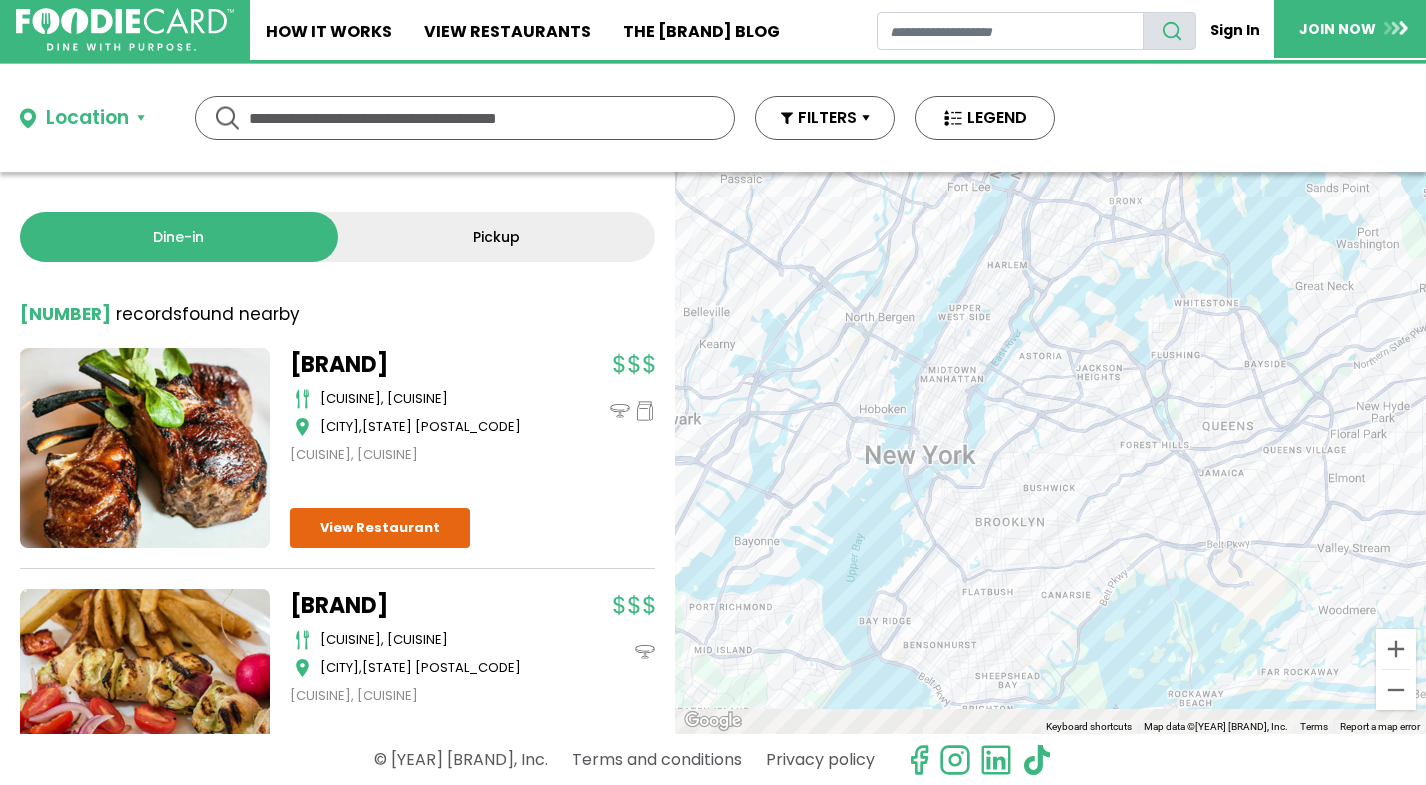 drag, startPoint x: 1052, startPoint y: 276, endPoint x: 1198, endPoint y: 52, distance: 267.37988 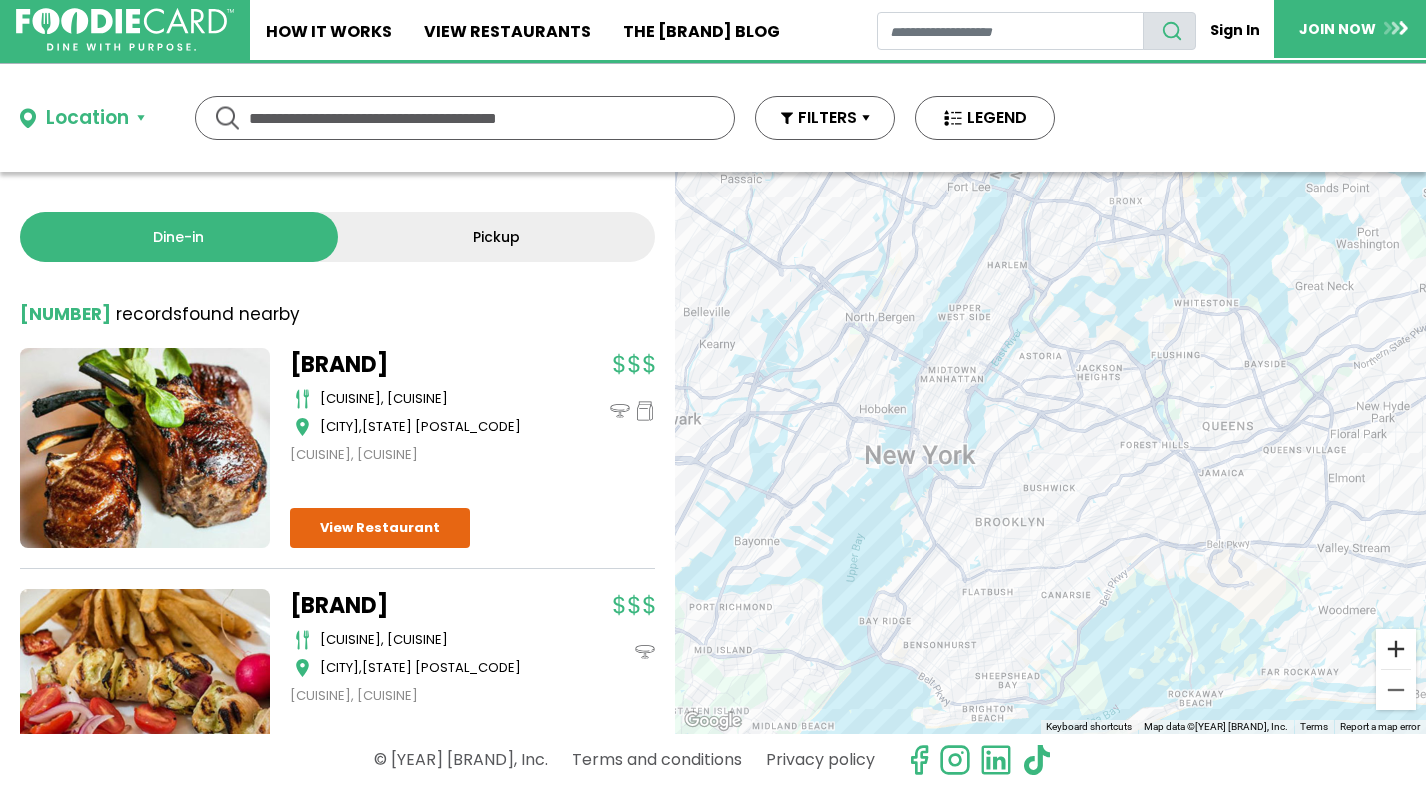 click at bounding box center [1396, 649] 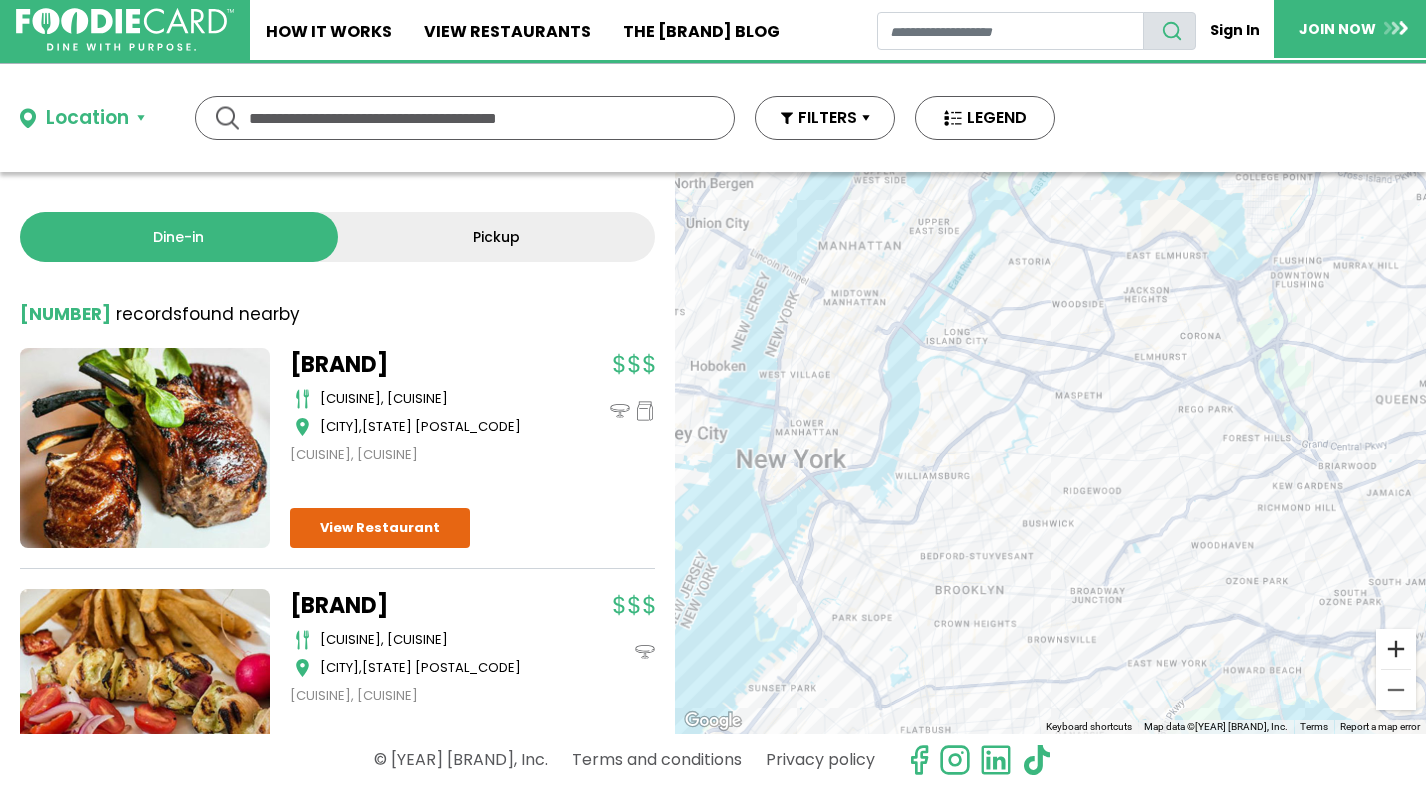 click at bounding box center [1396, 649] 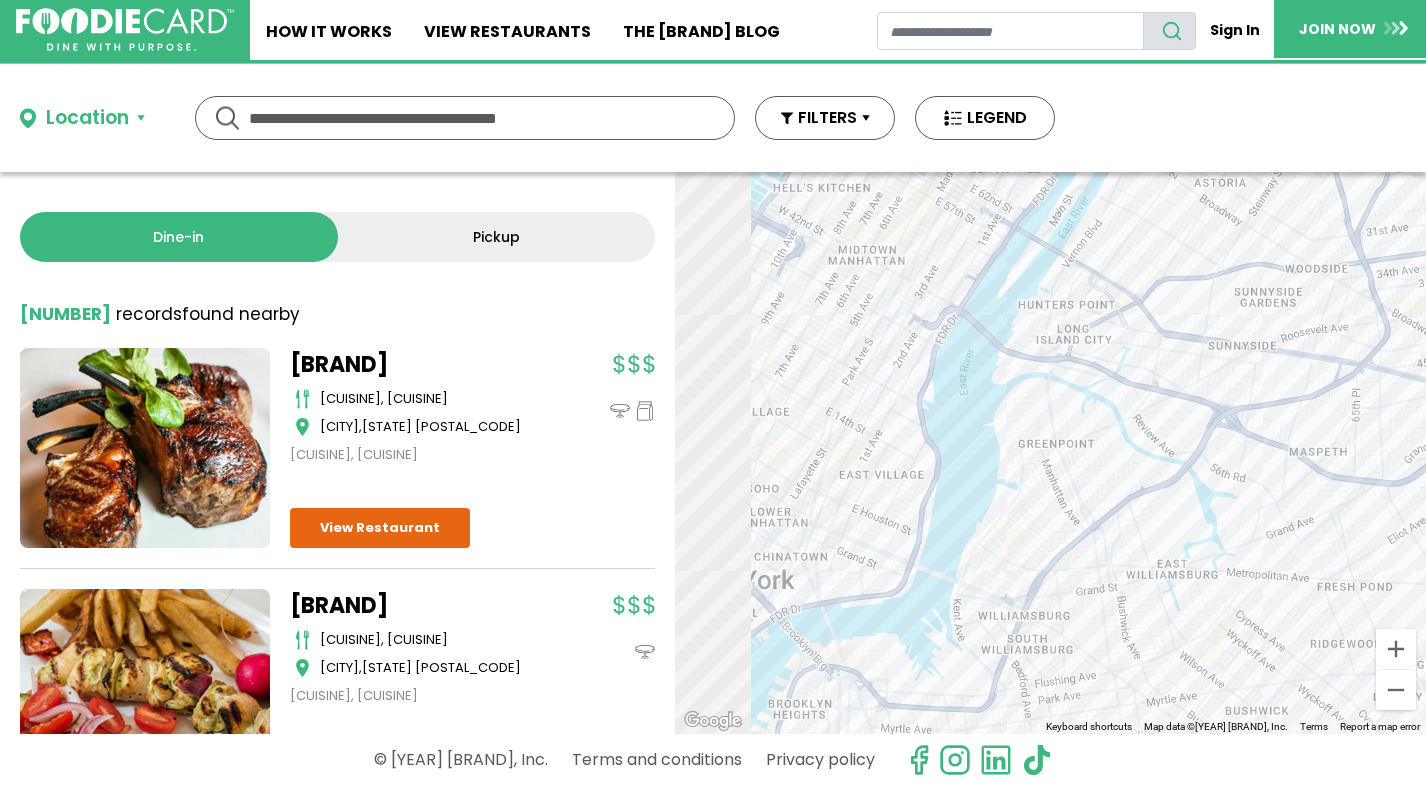 drag, startPoint x: 998, startPoint y: 365, endPoint x: 1283, endPoint y: 523, distance: 325.86655 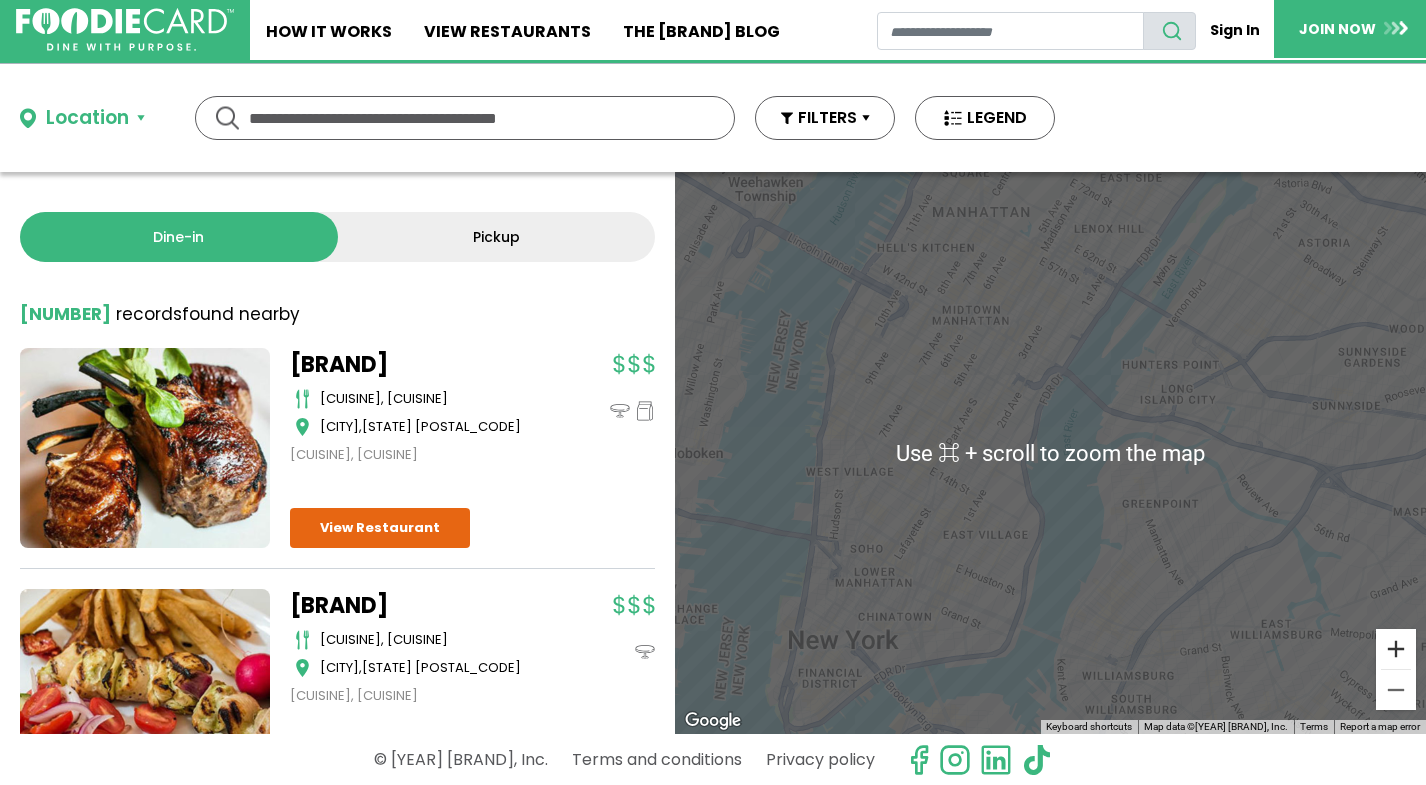 click at bounding box center (1396, 649) 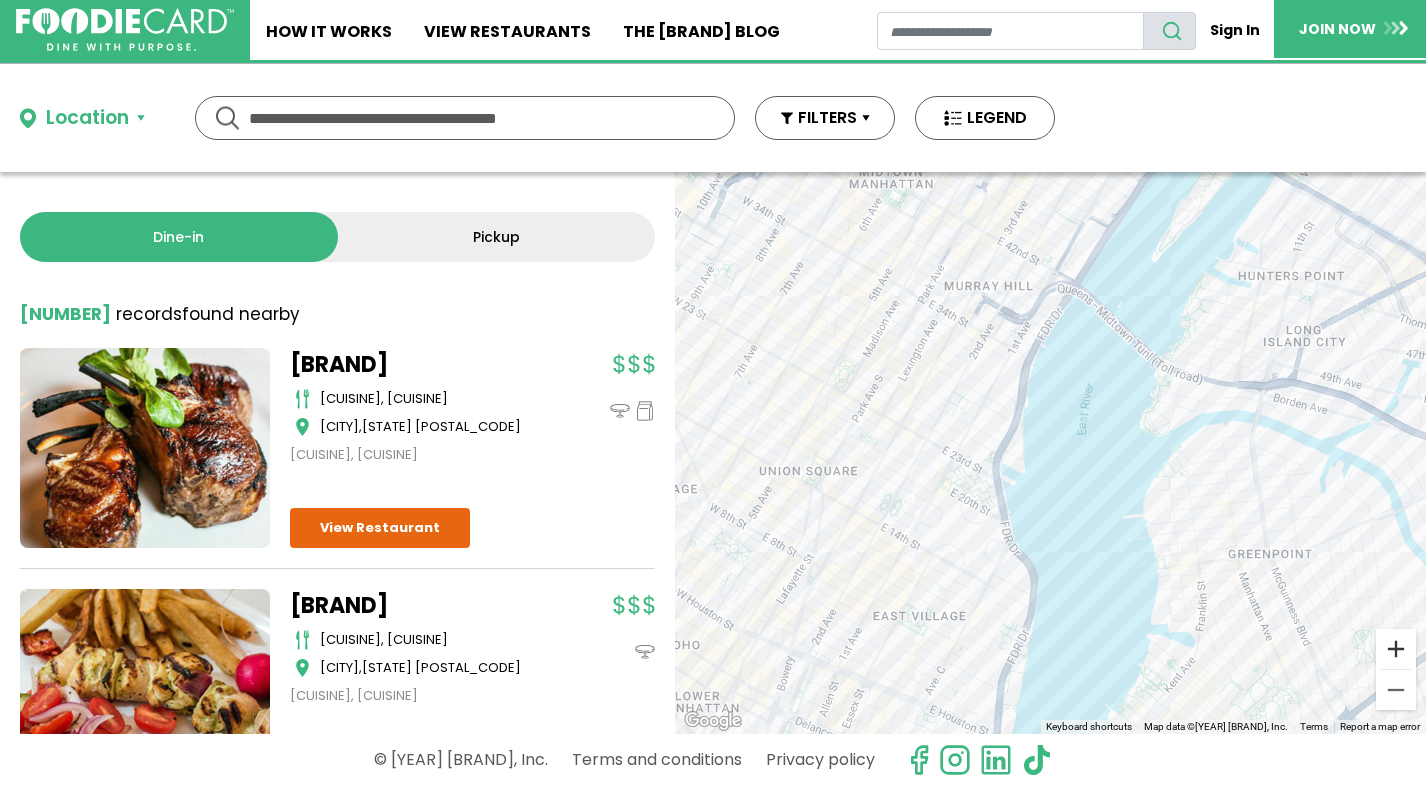 click at bounding box center [1396, 649] 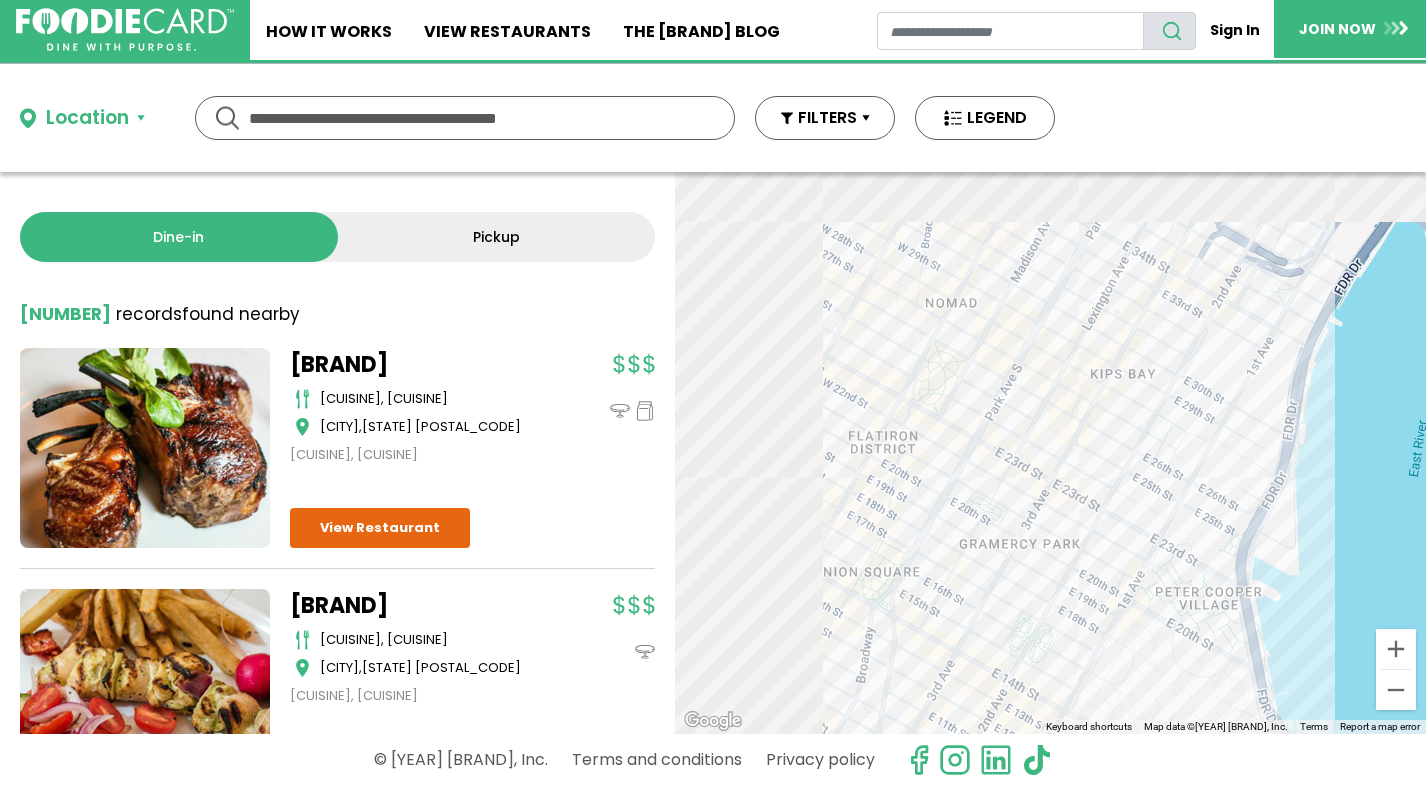 drag, startPoint x: 984, startPoint y: 485, endPoint x: 1300, endPoint y: 571, distance: 327.4935 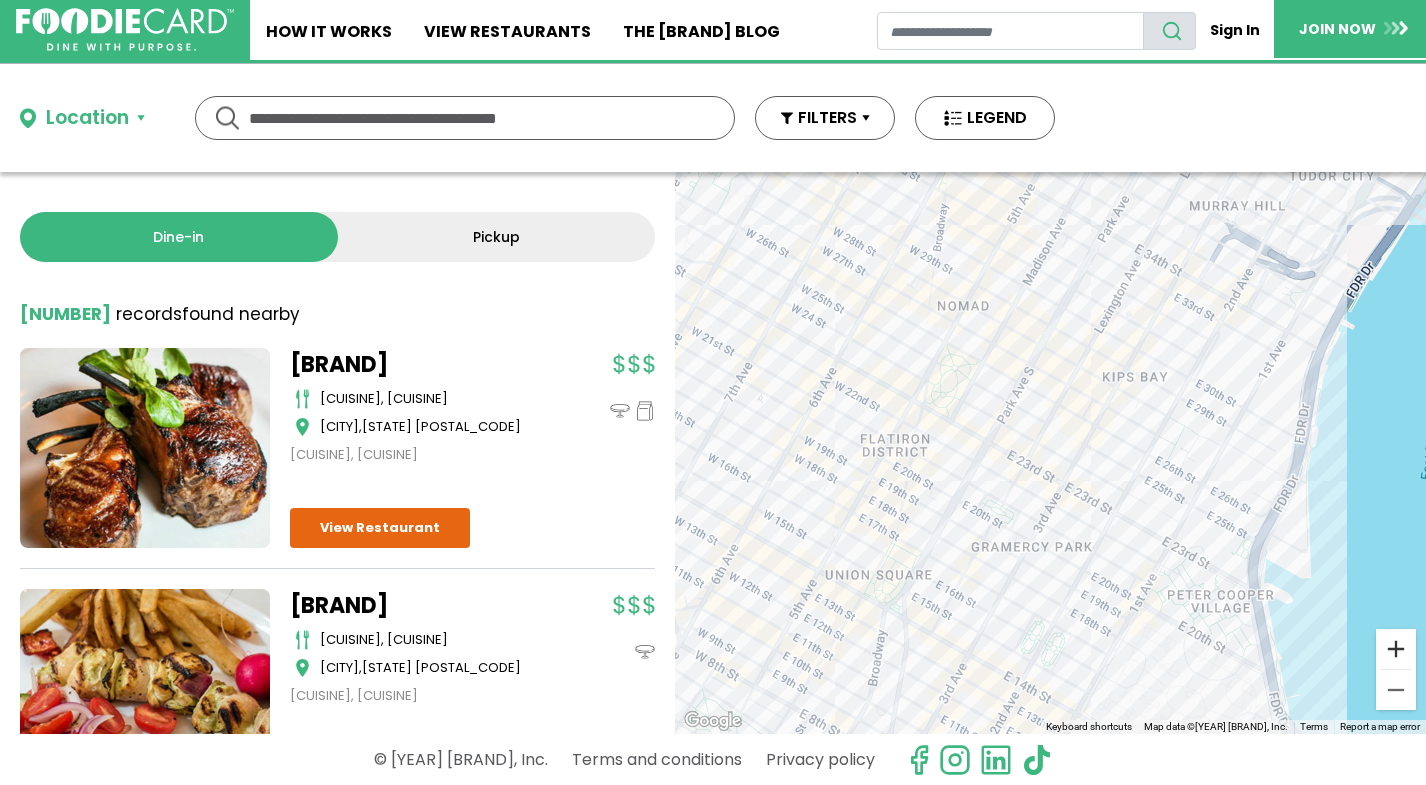click at bounding box center [1396, 649] 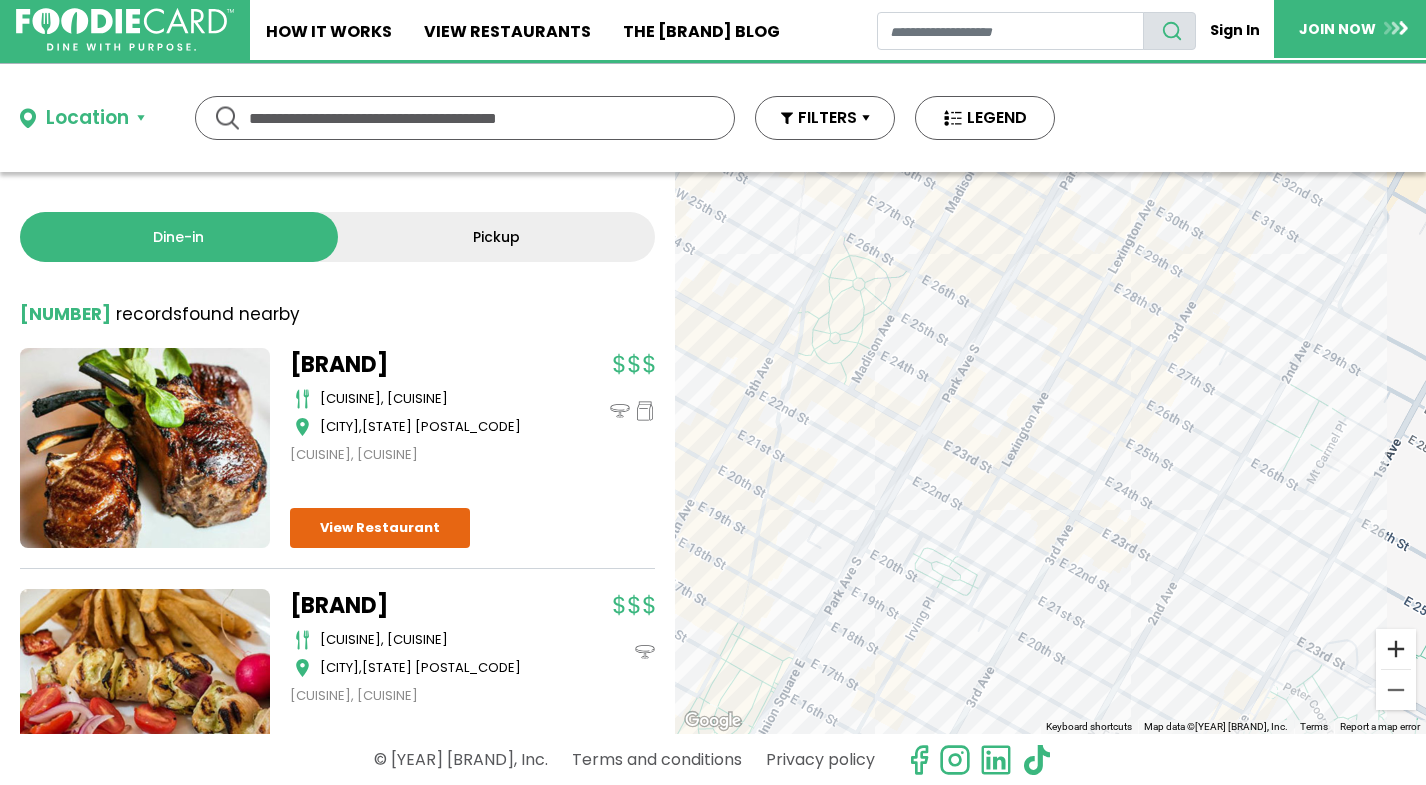 click at bounding box center [1396, 649] 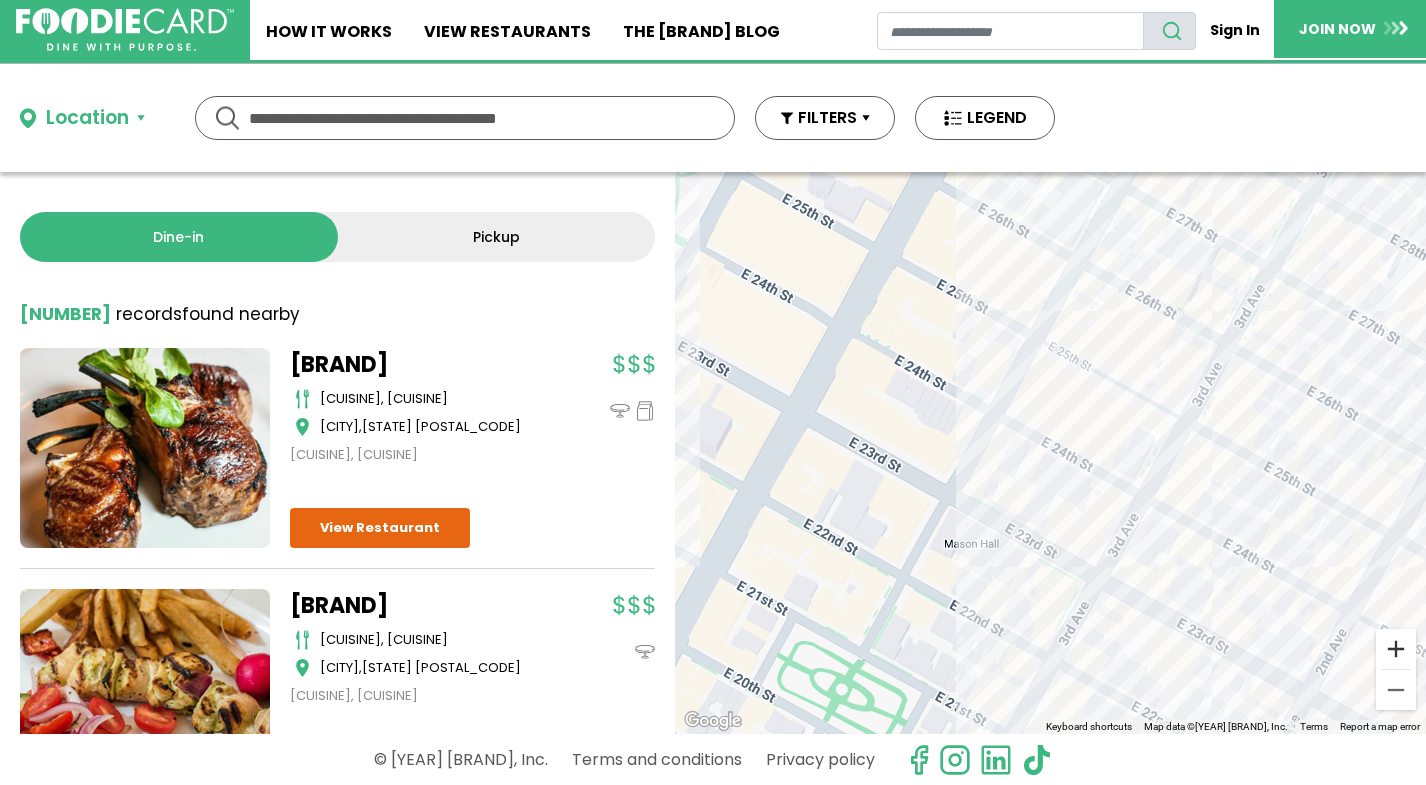 click at bounding box center [1396, 649] 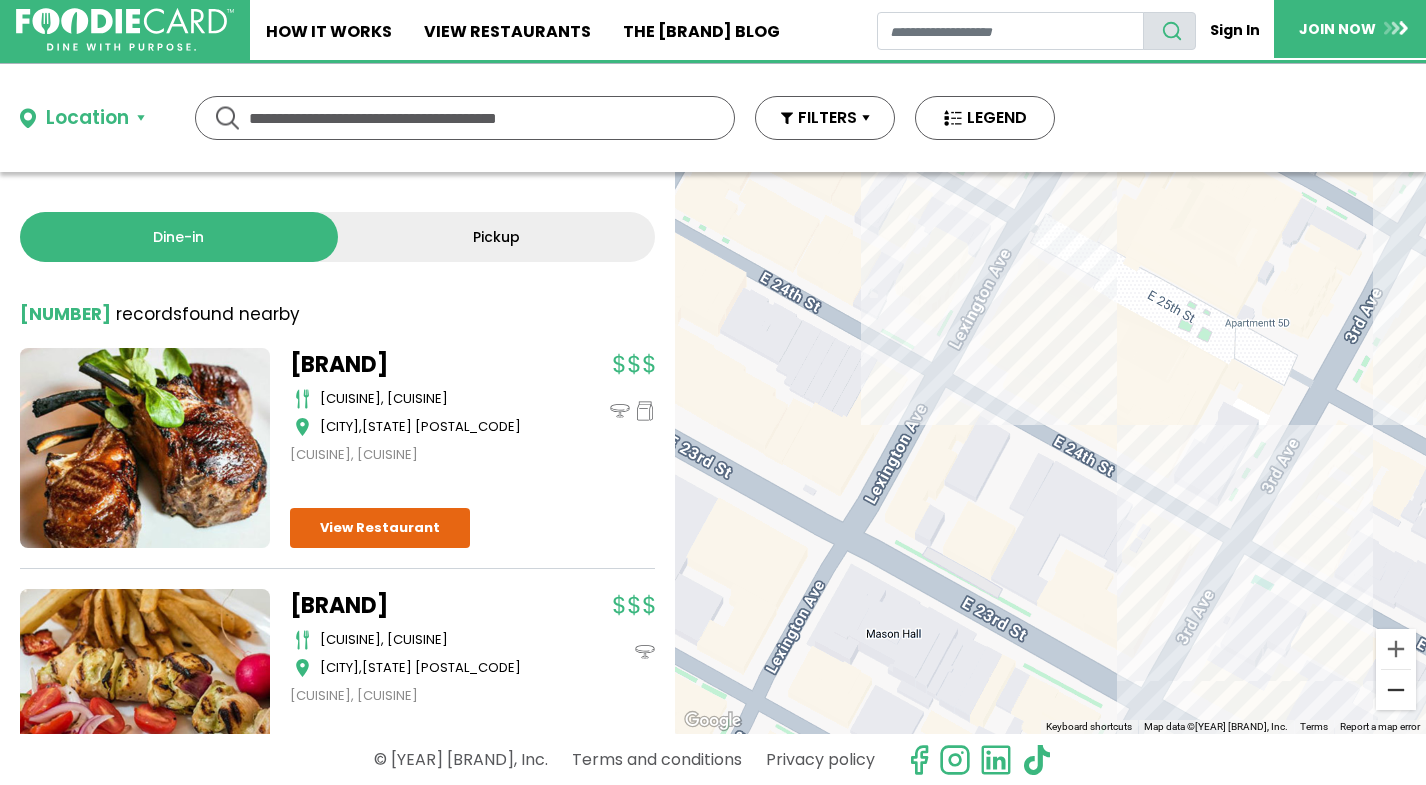 click at bounding box center [1396, 690] 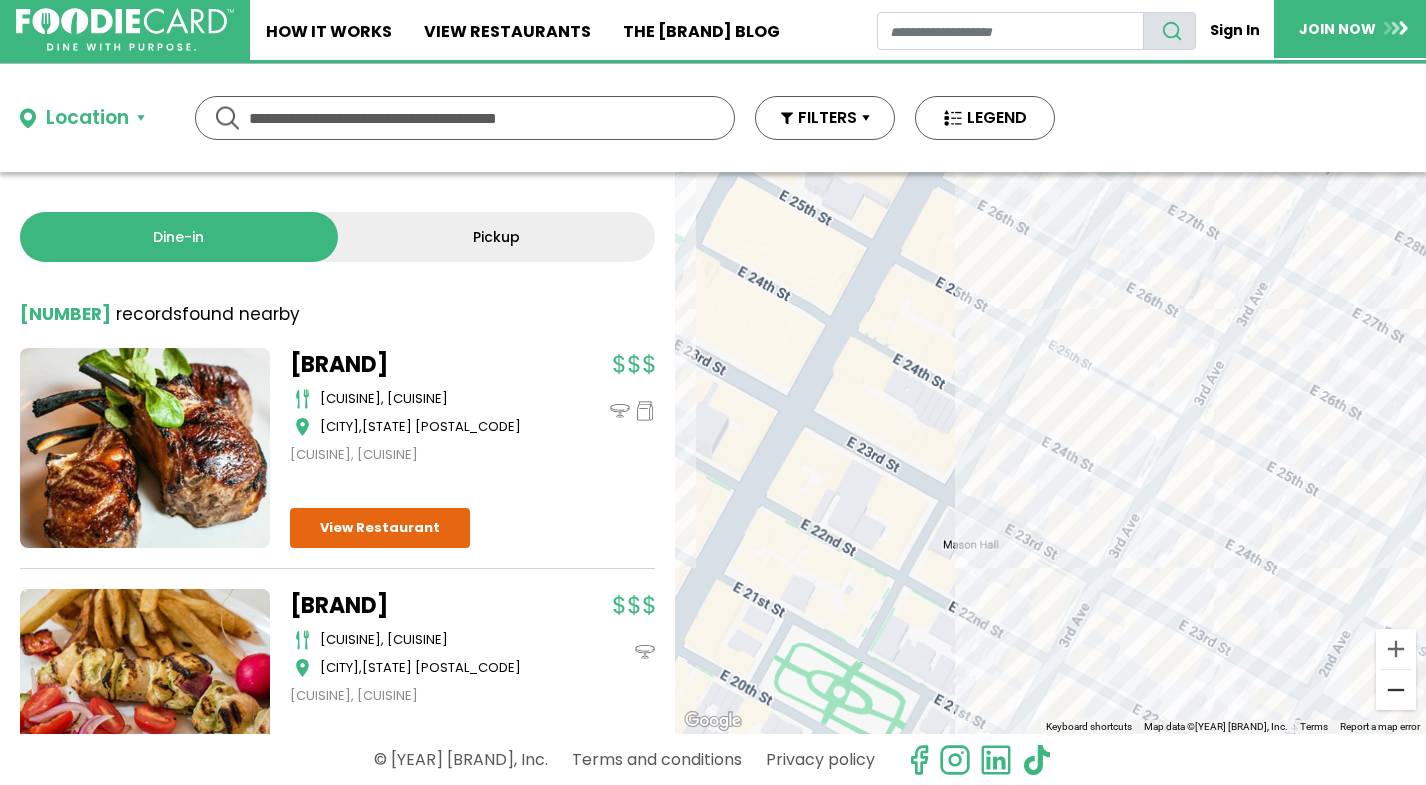 click at bounding box center (1396, 690) 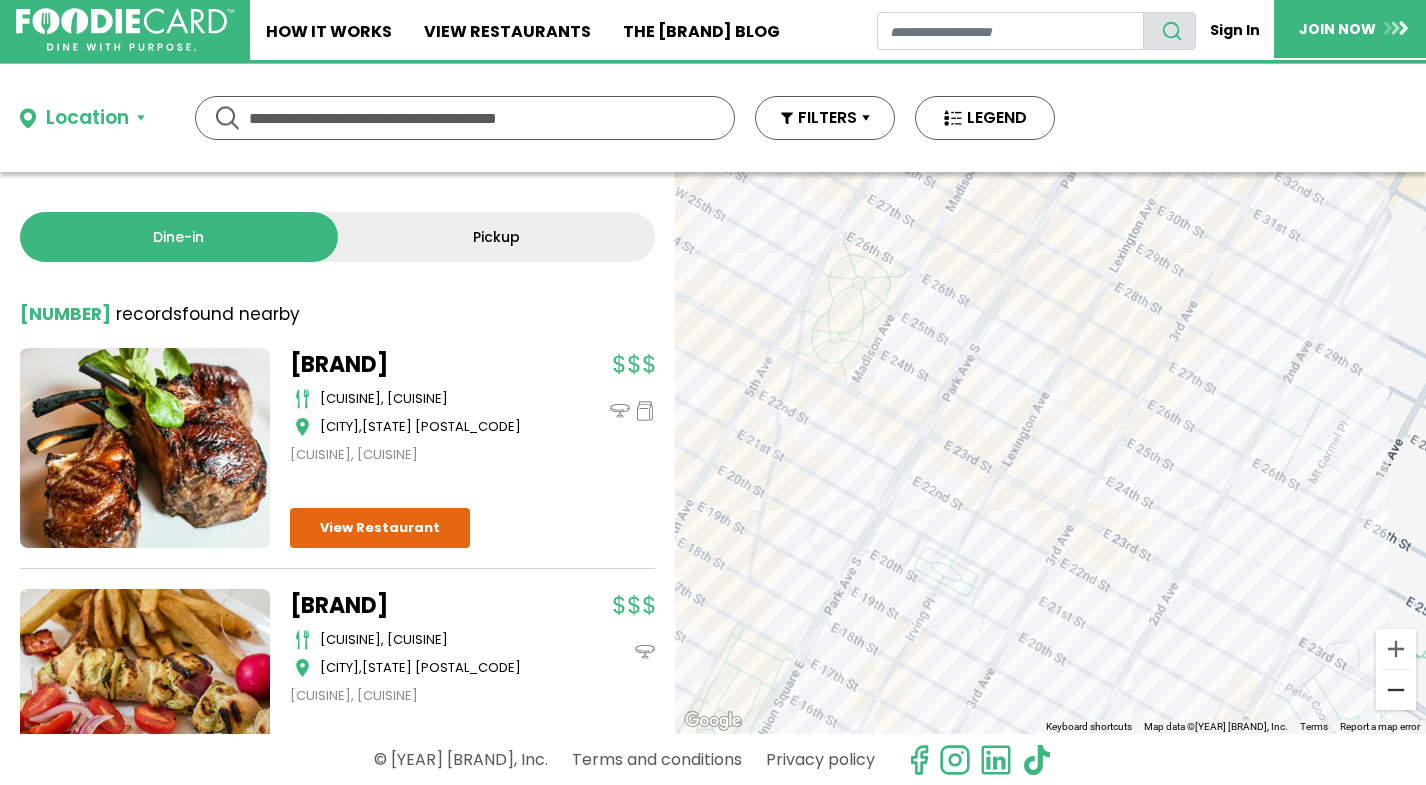 click at bounding box center [1396, 690] 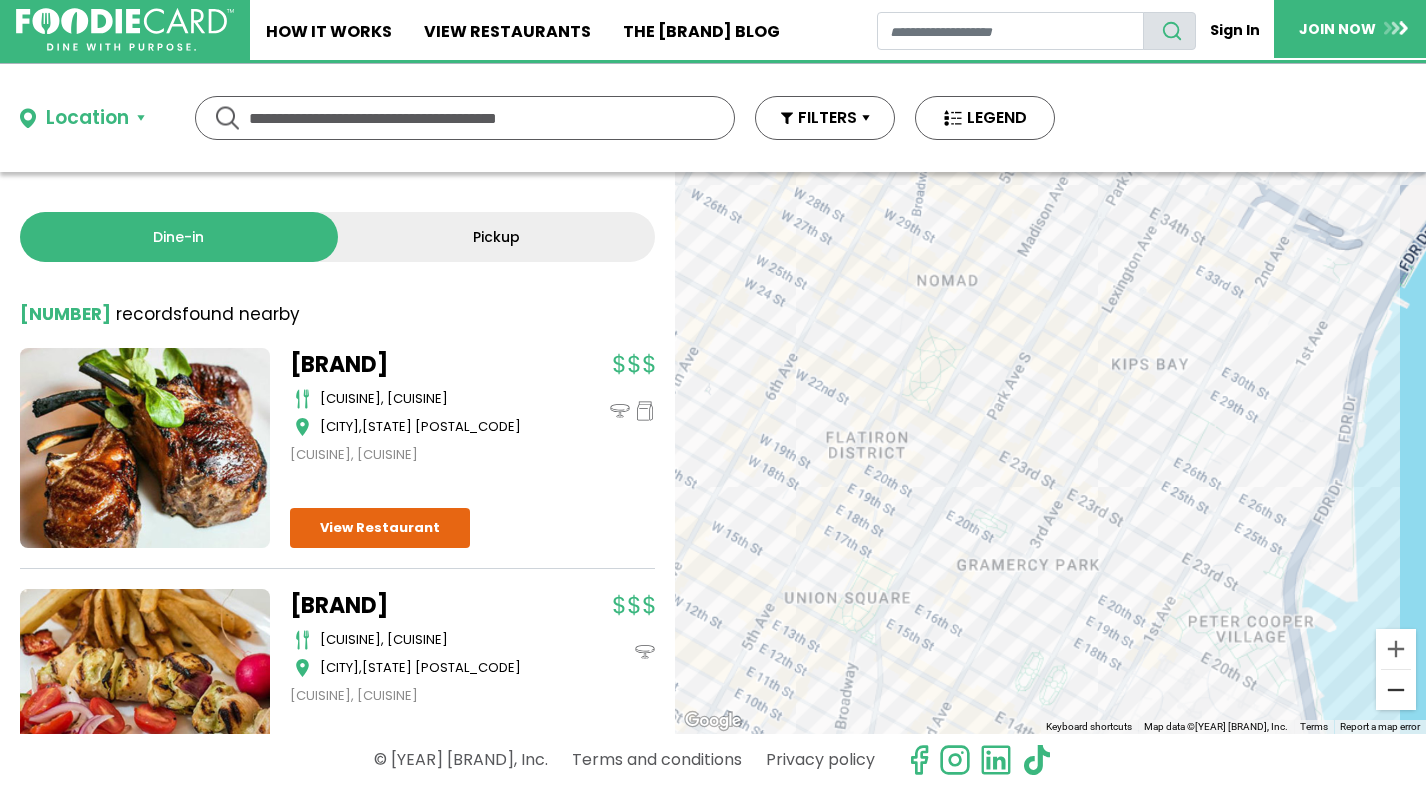 click at bounding box center [1396, 690] 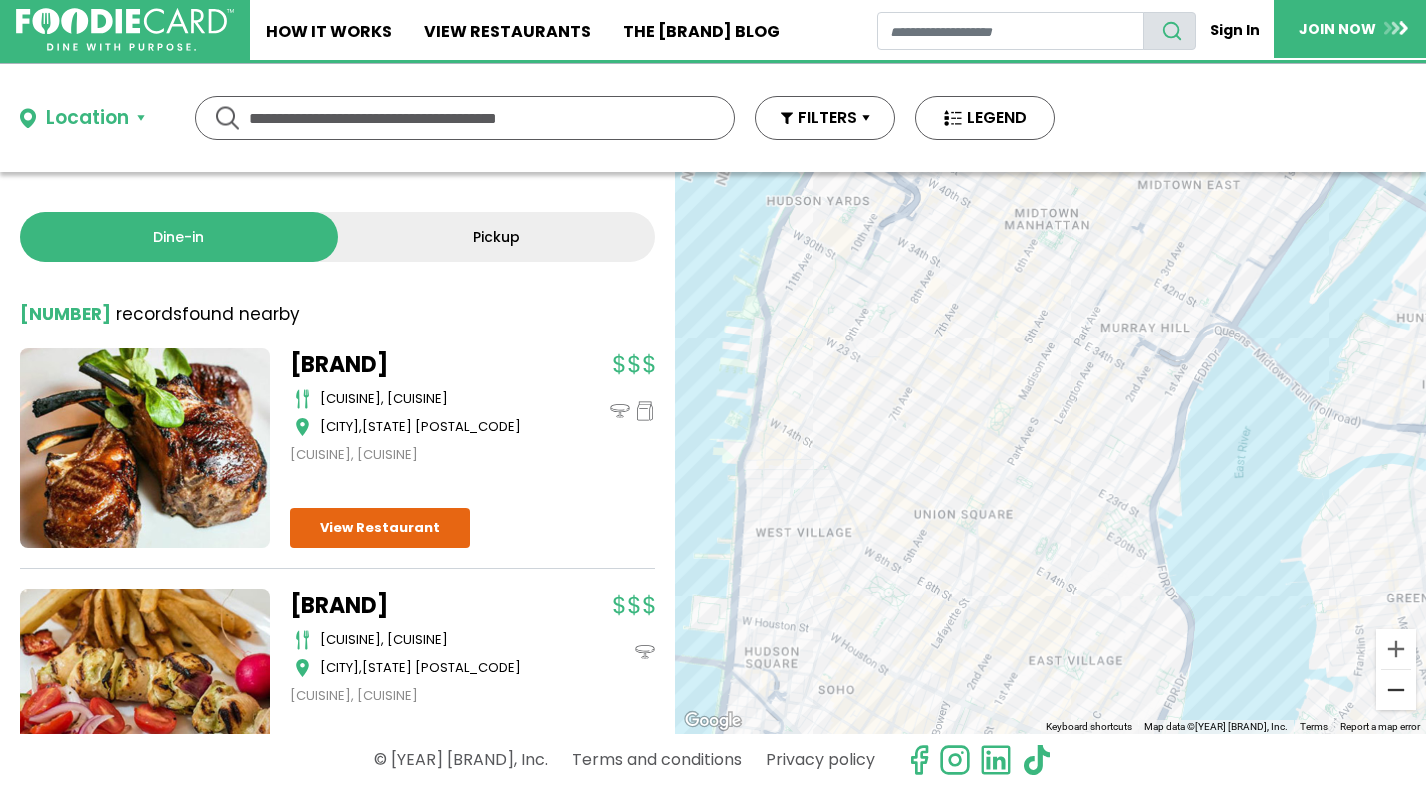click at bounding box center [1396, 690] 